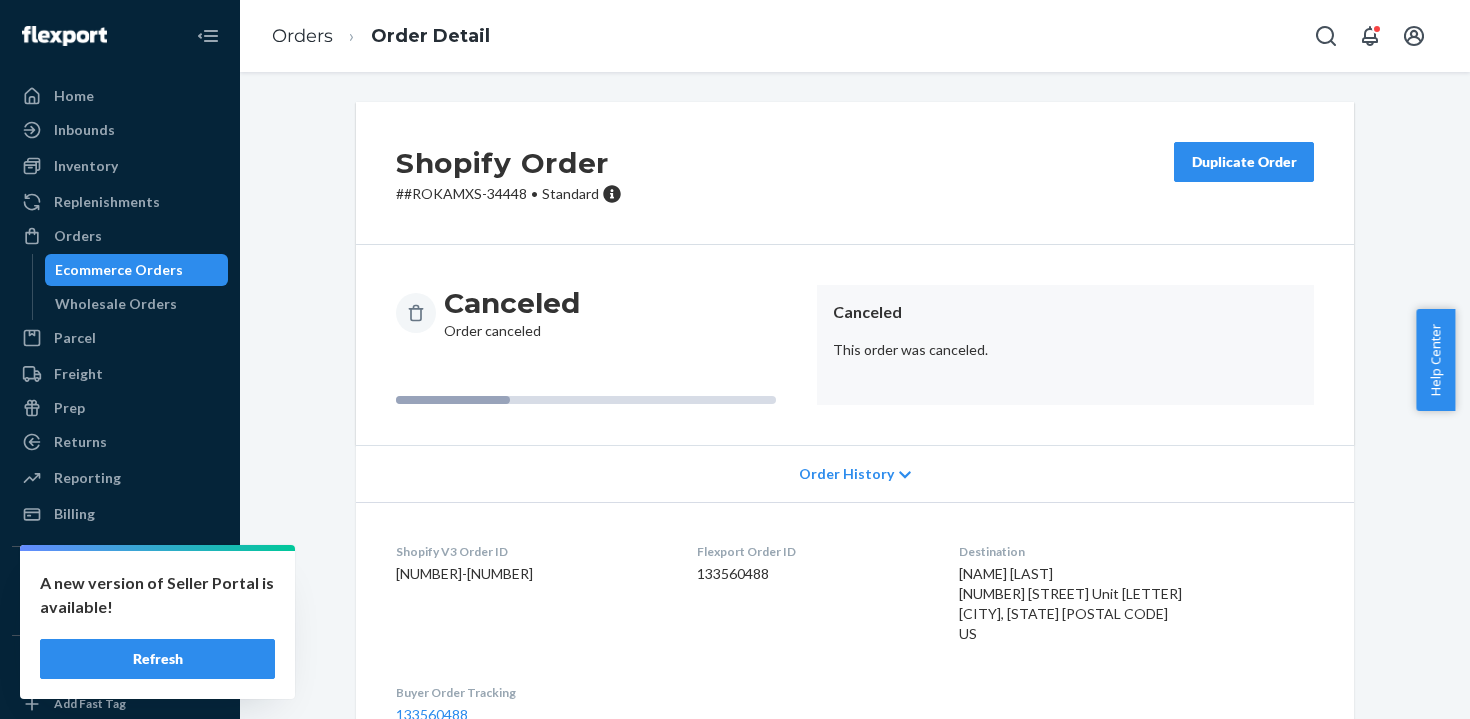 scroll, scrollTop: 0, scrollLeft: 0, axis: both 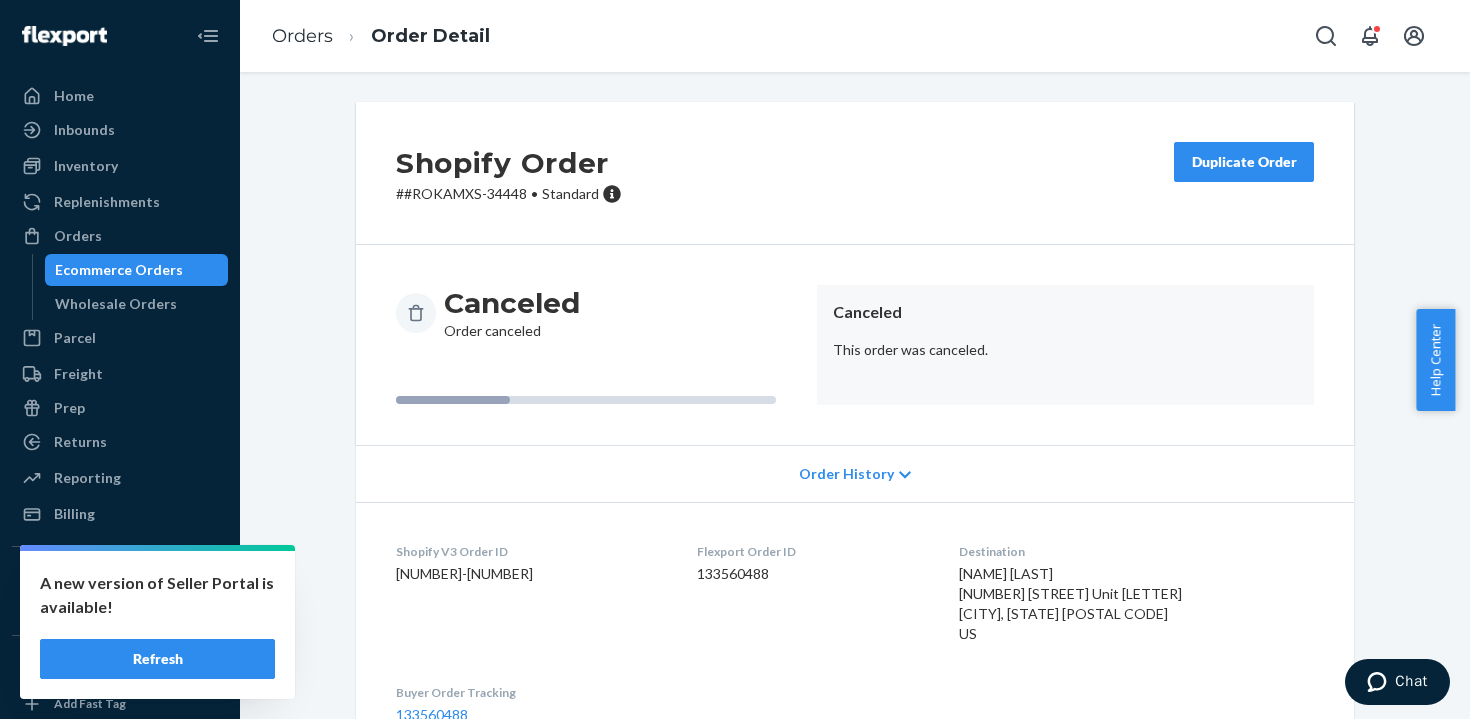 click on "Refresh" at bounding box center [157, 659] 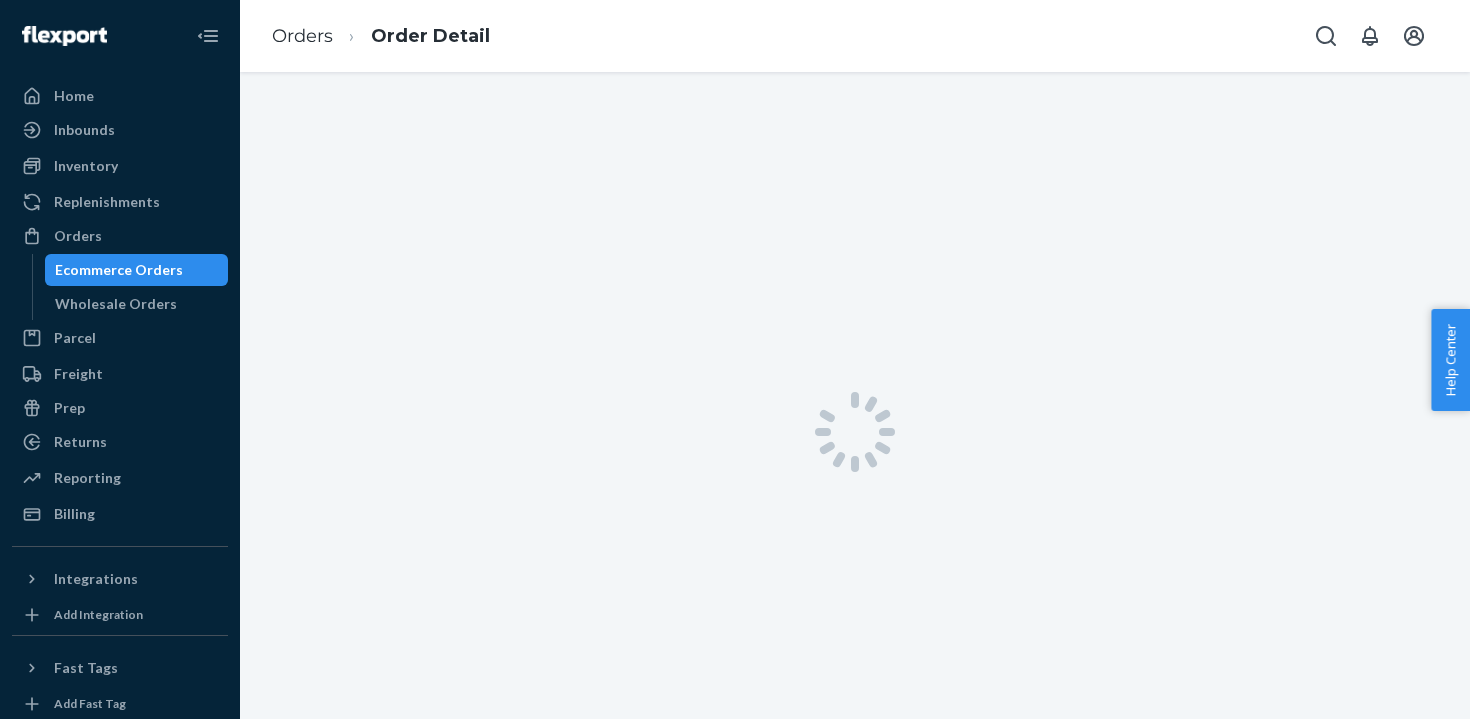 scroll, scrollTop: 0, scrollLeft: 0, axis: both 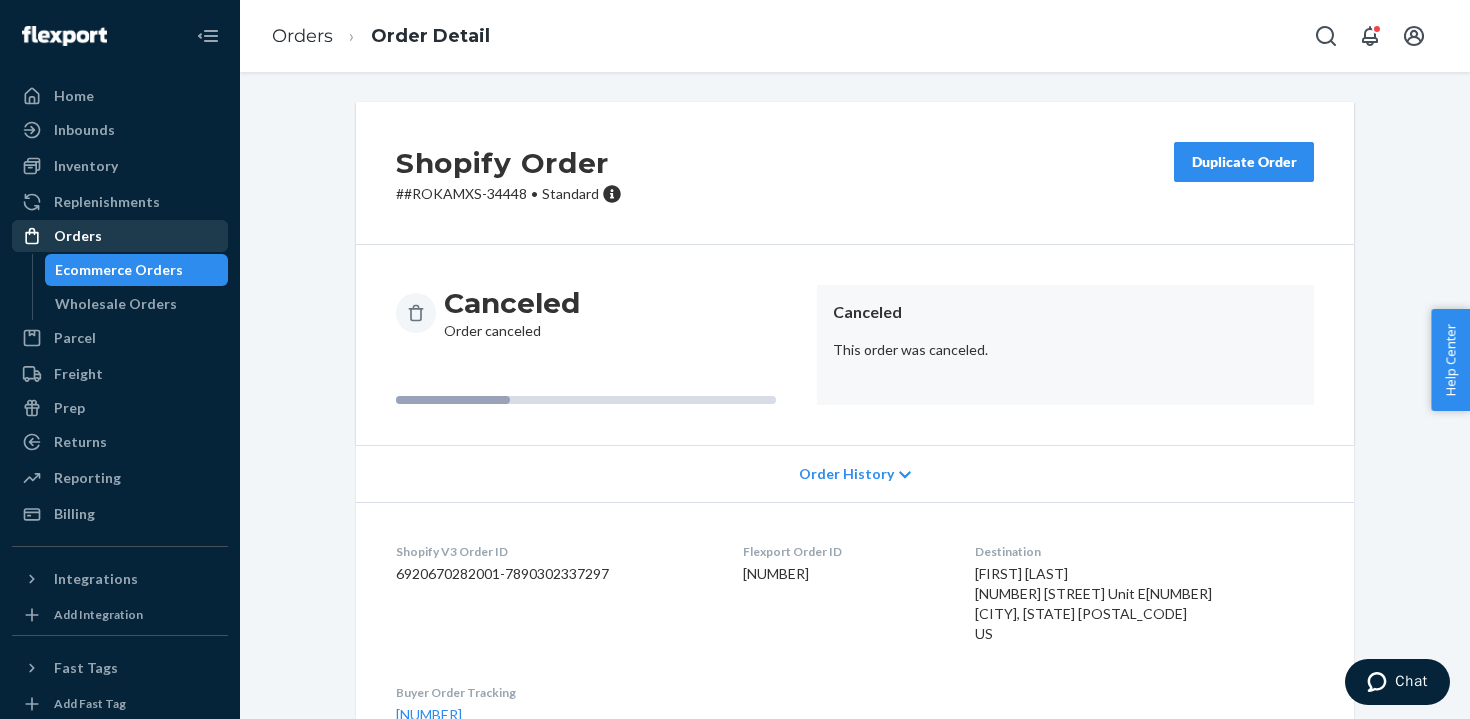 click on "Orders" at bounding box center [120, 236] 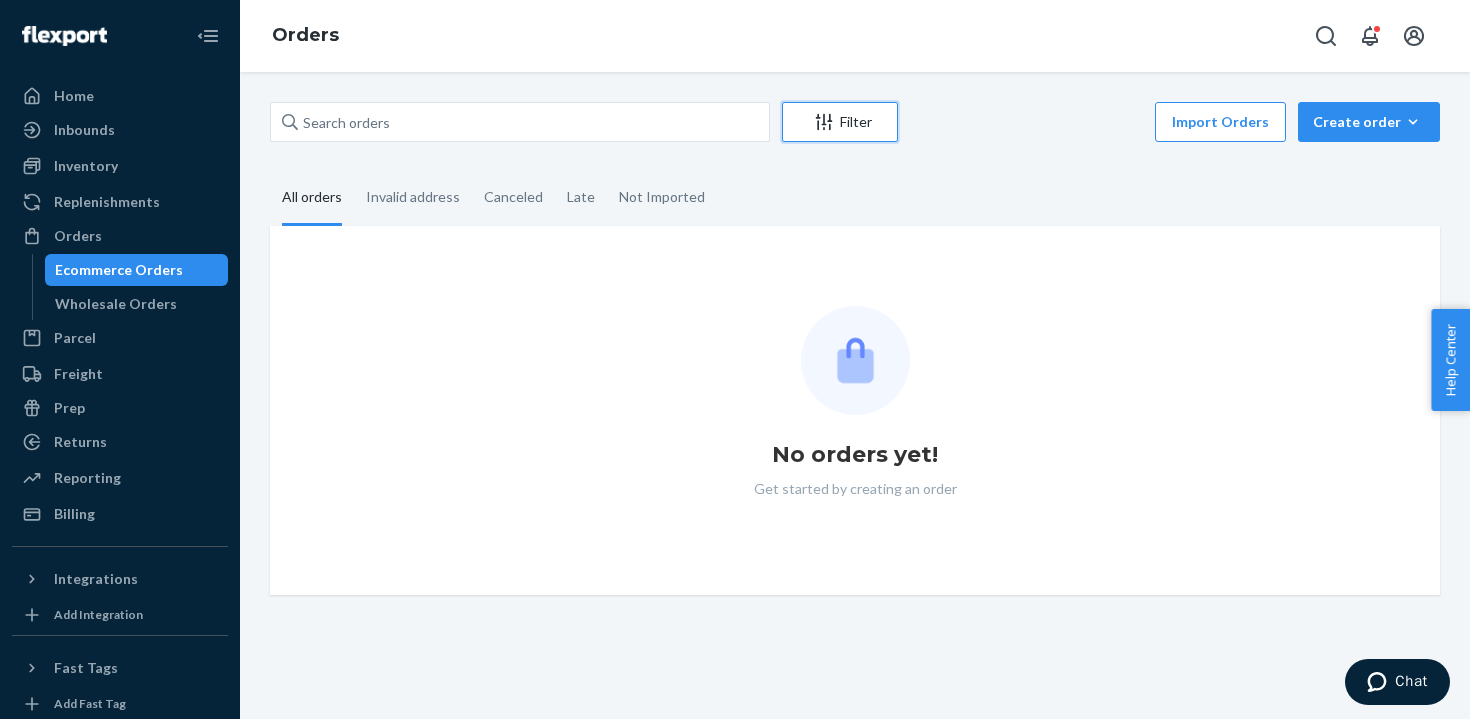 click on "Filter" at bounding box center [840, 122] 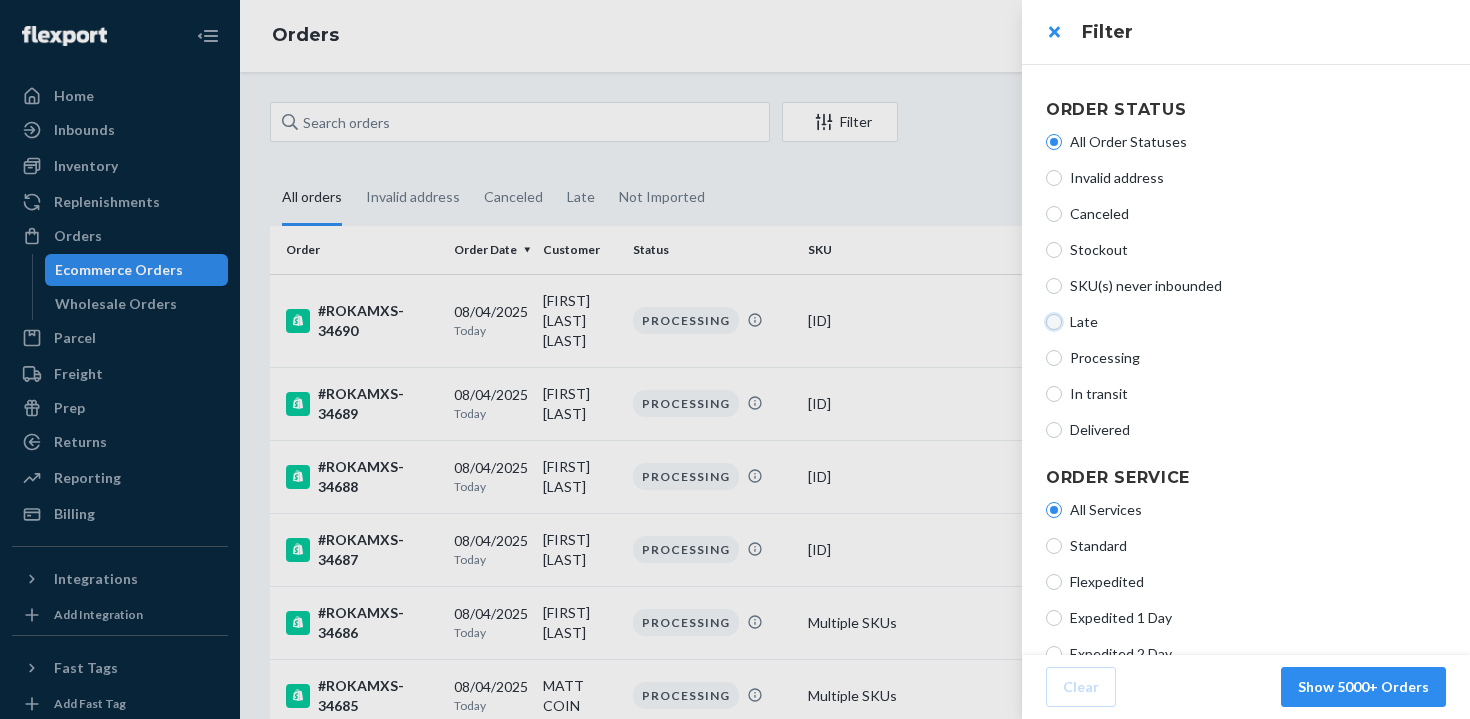 click on "Late" at bounding box center (1054, 322) 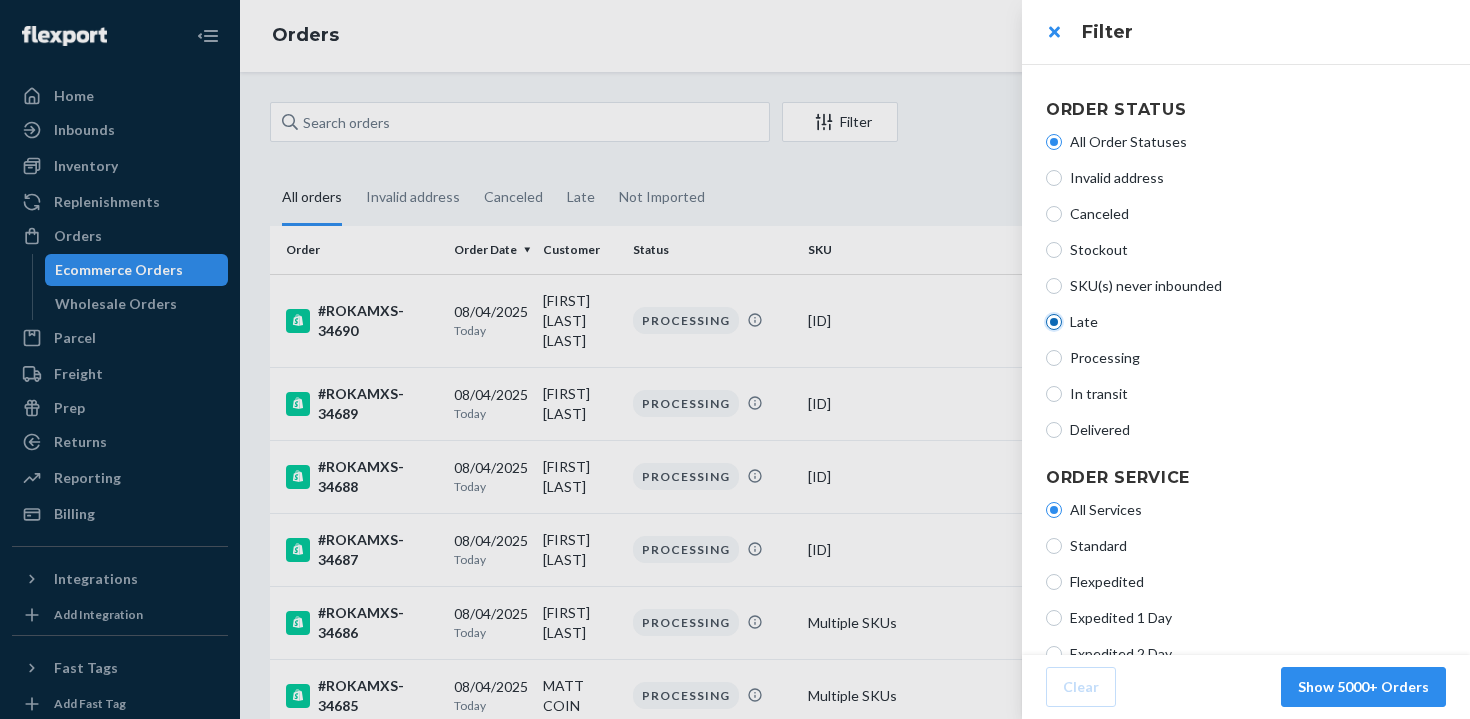 radio on "true" 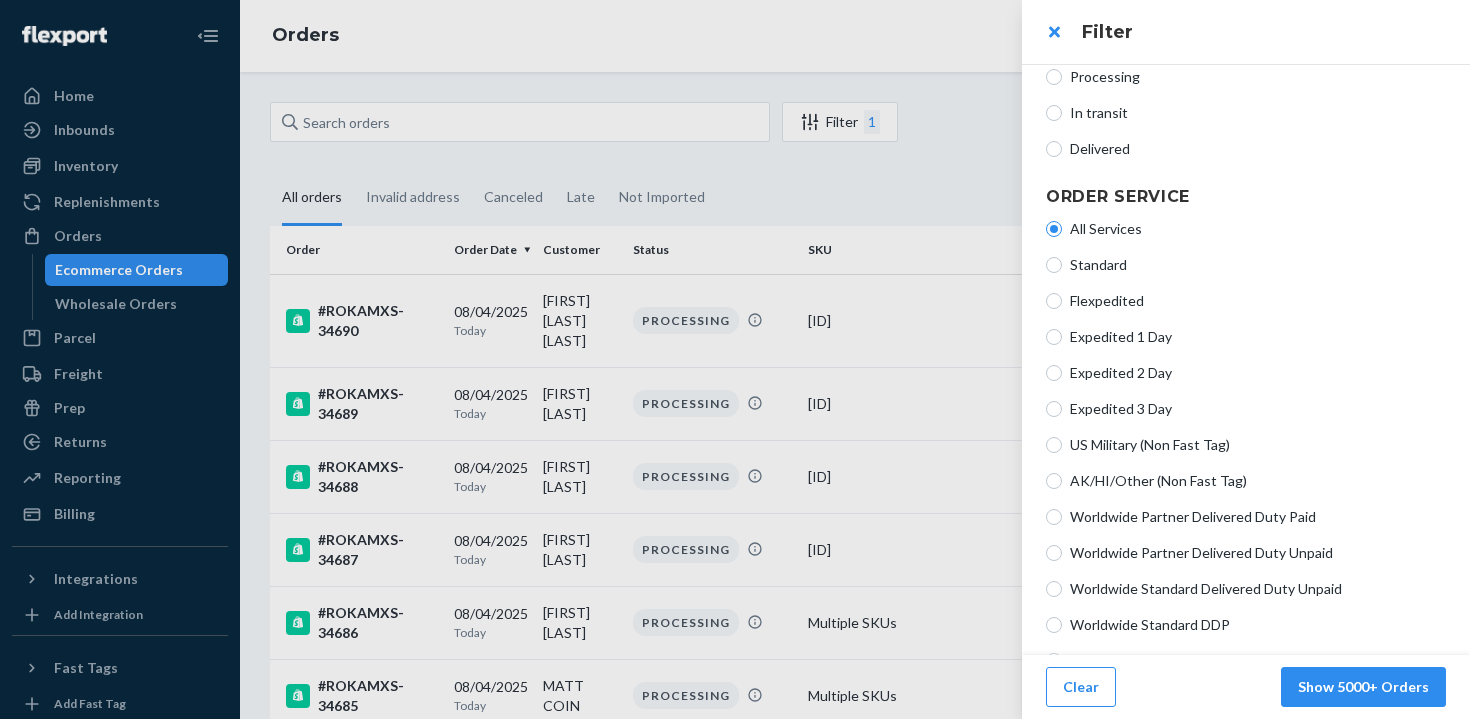 scroll, scrollTop: 545, scrollLeft: 0, axis: vertical 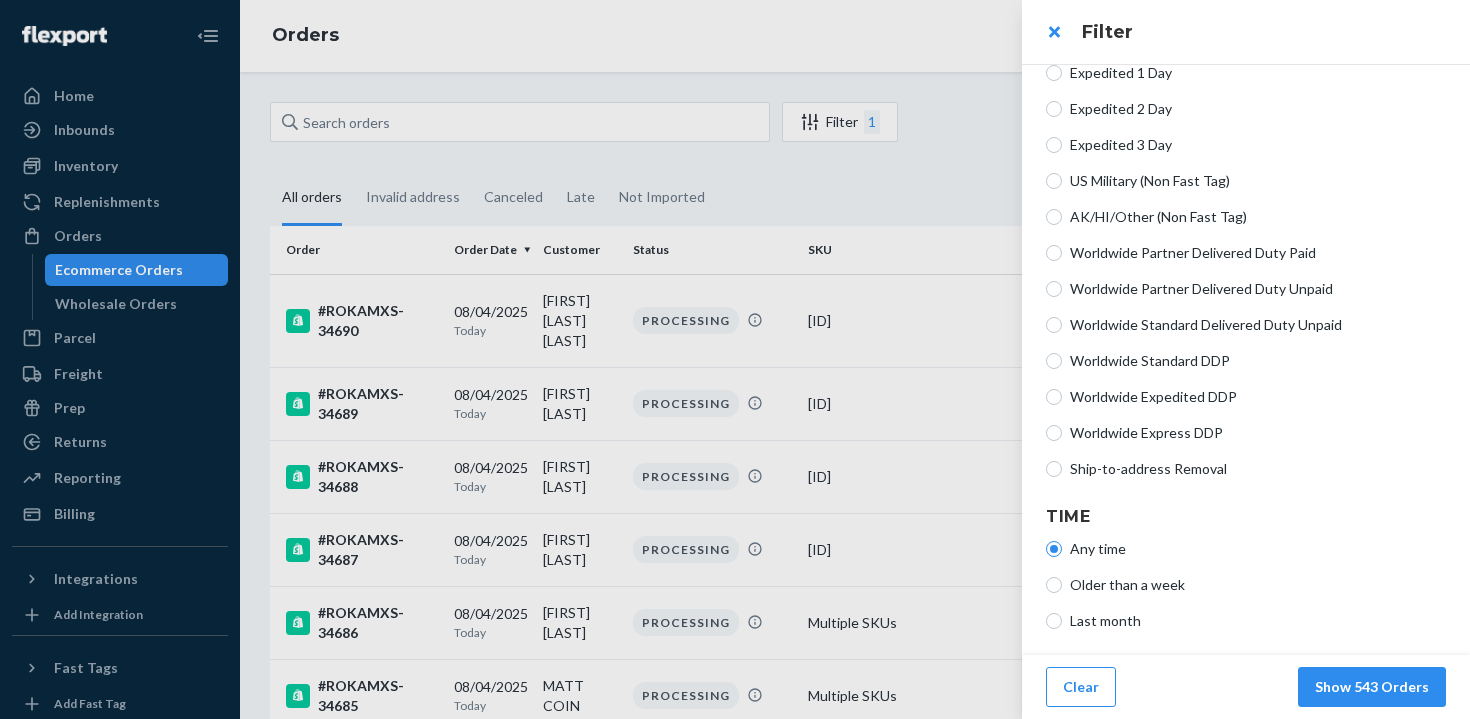 click on "Last month" at bounding box center (1258, 621) 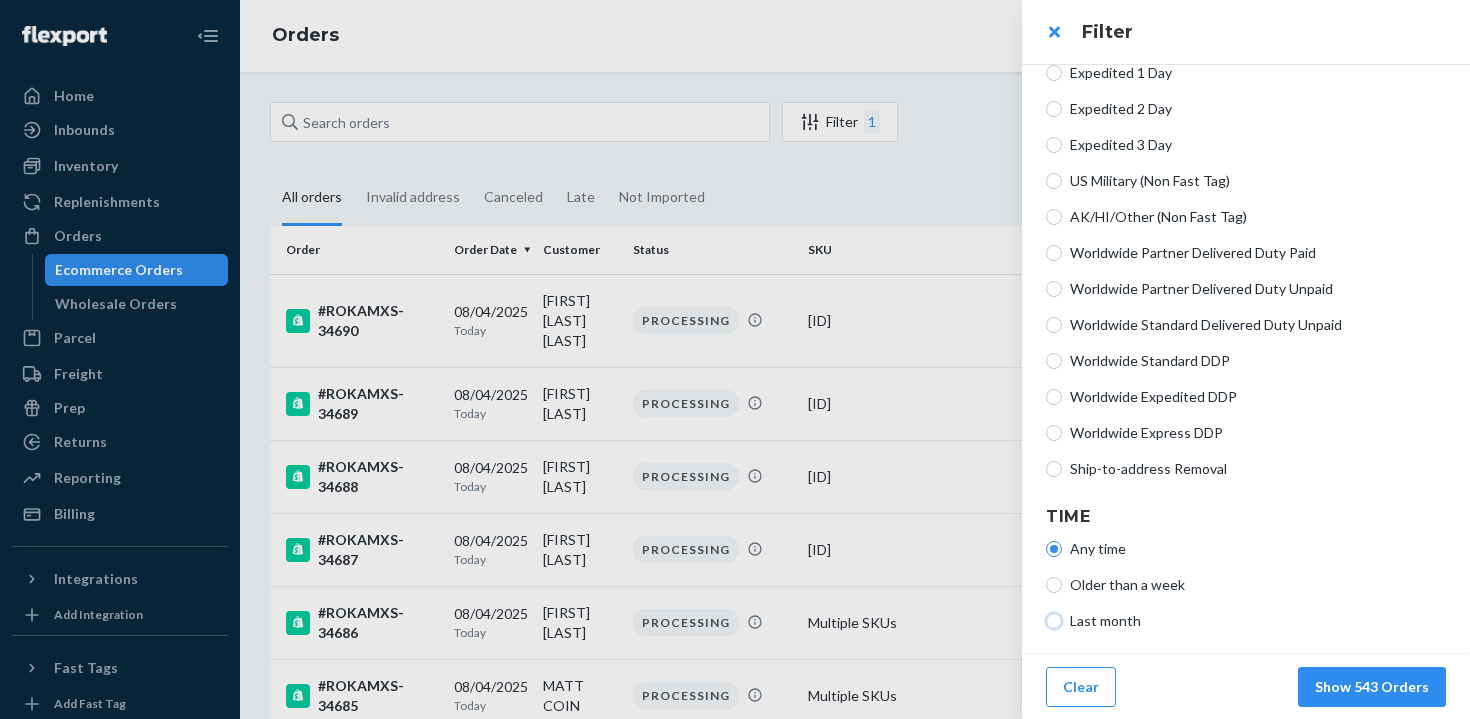 click on "Last month" at bounding box center (1054, 621) 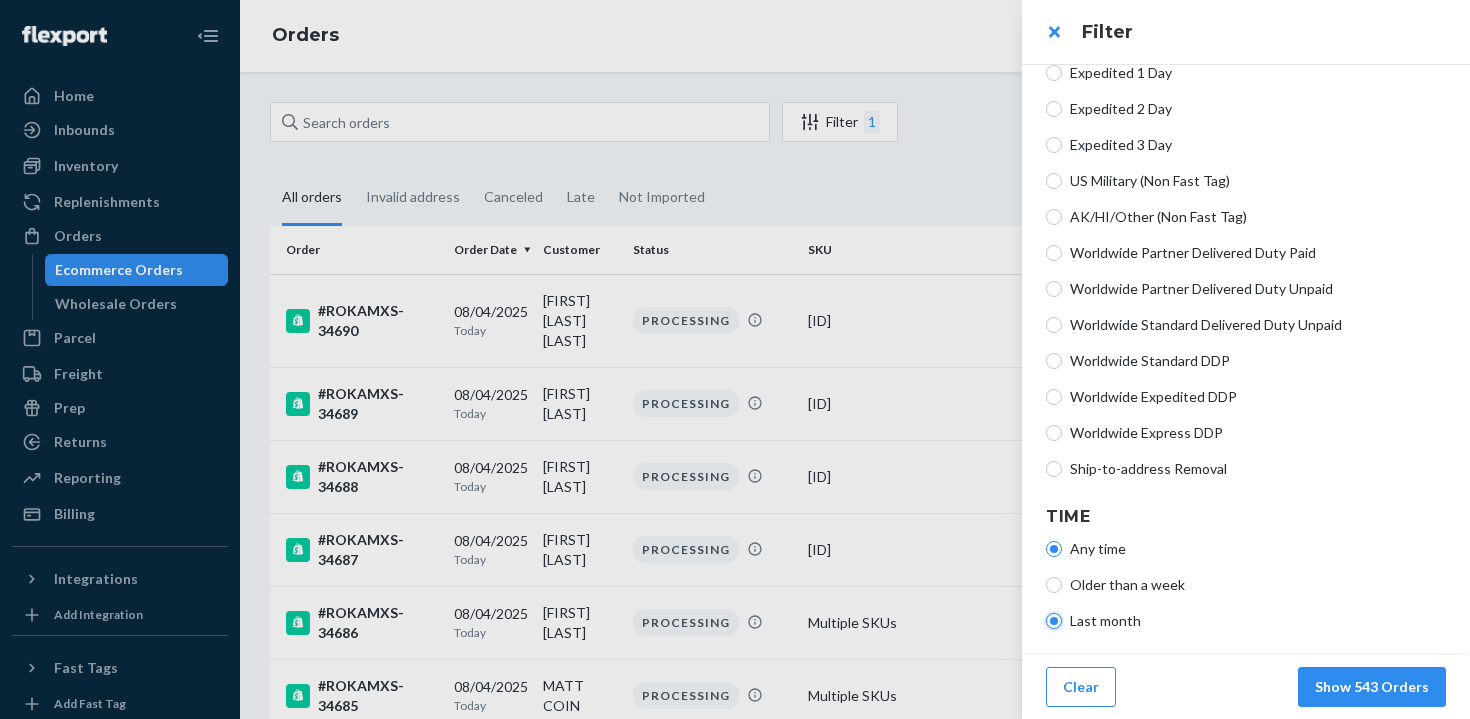 radio on "true" 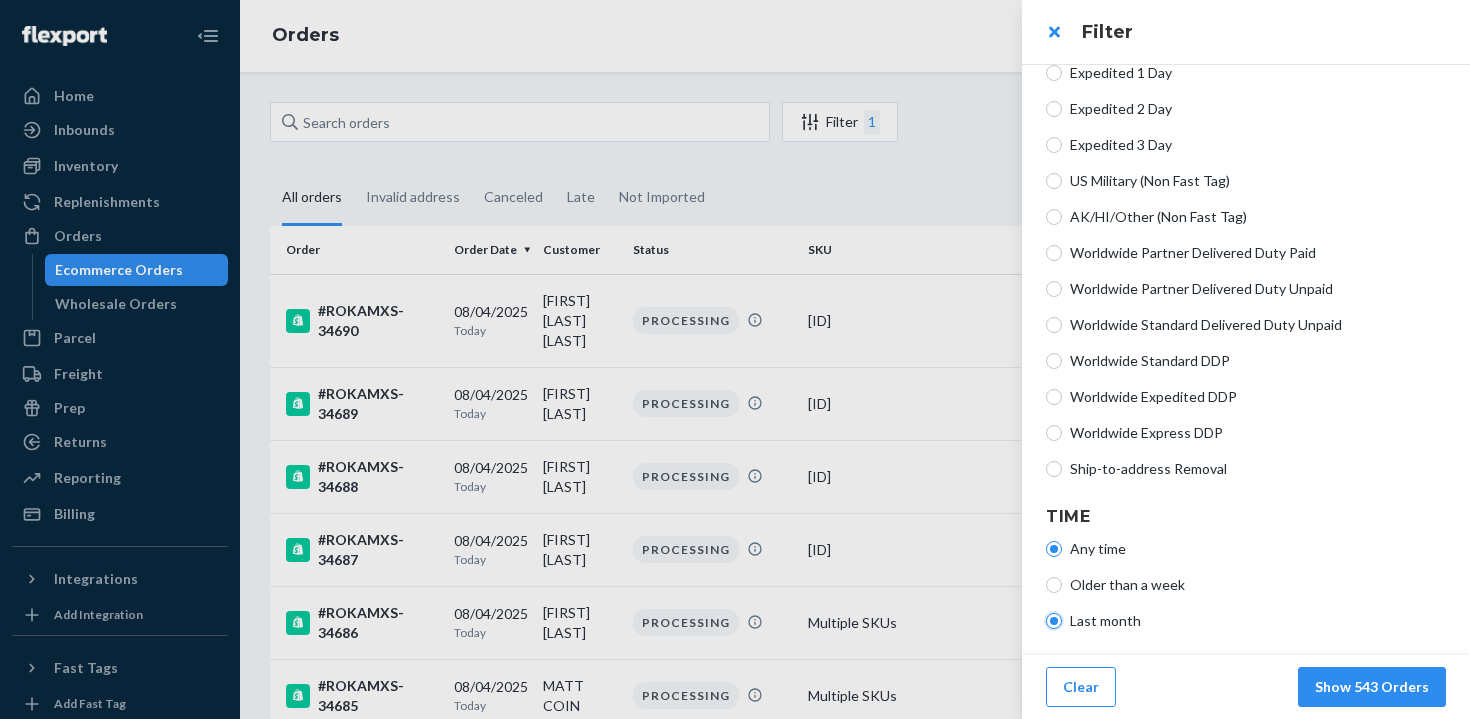 radio on "false" 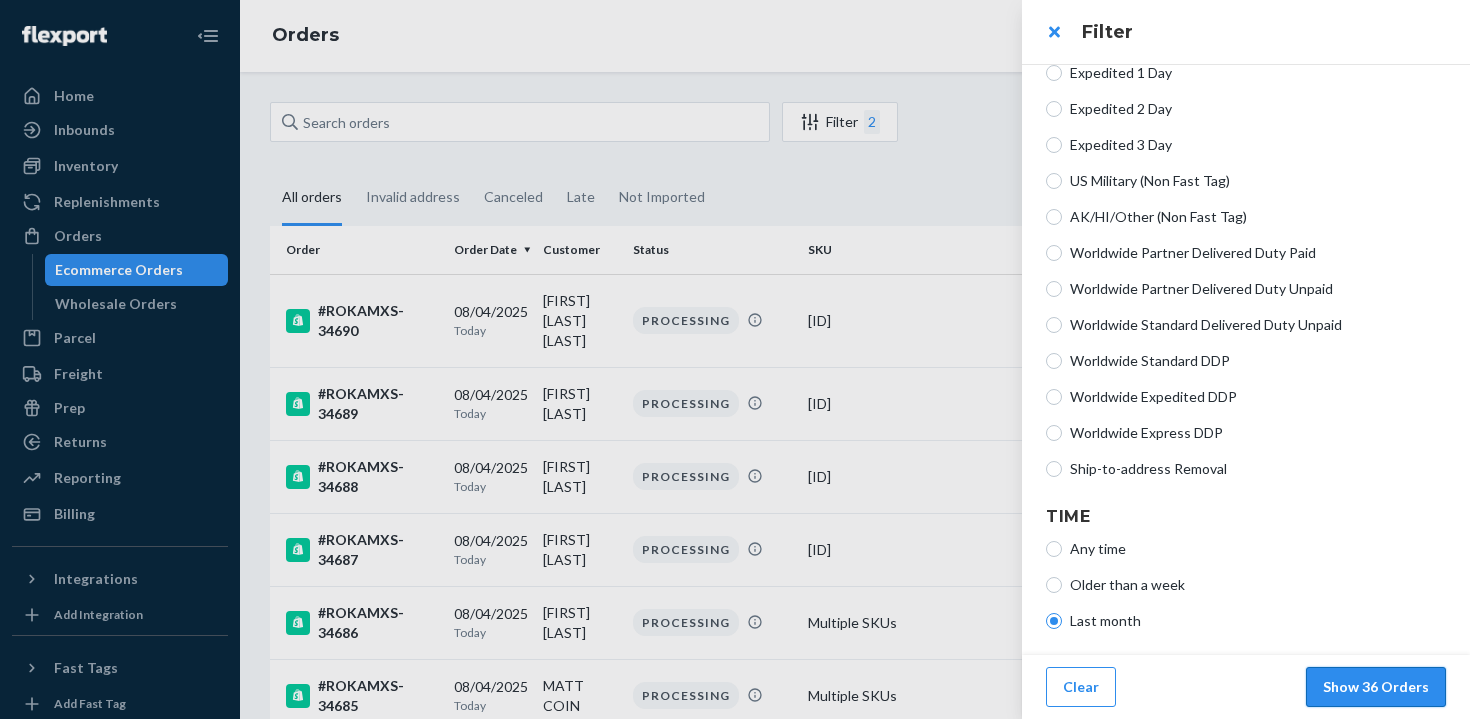 click on "Show 36 Orders" at bounding box center (1376, 687) 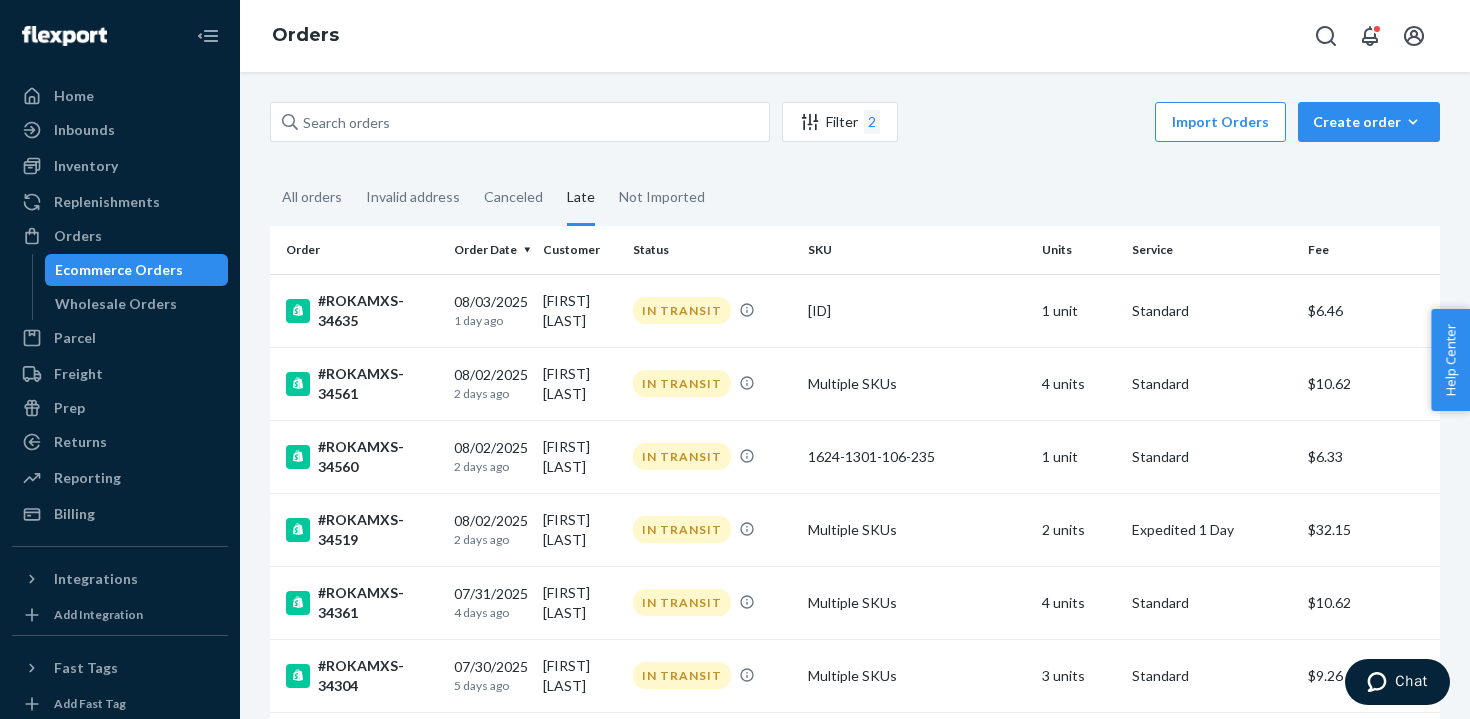 click on "Order Date" at bounding box center (491, 250) 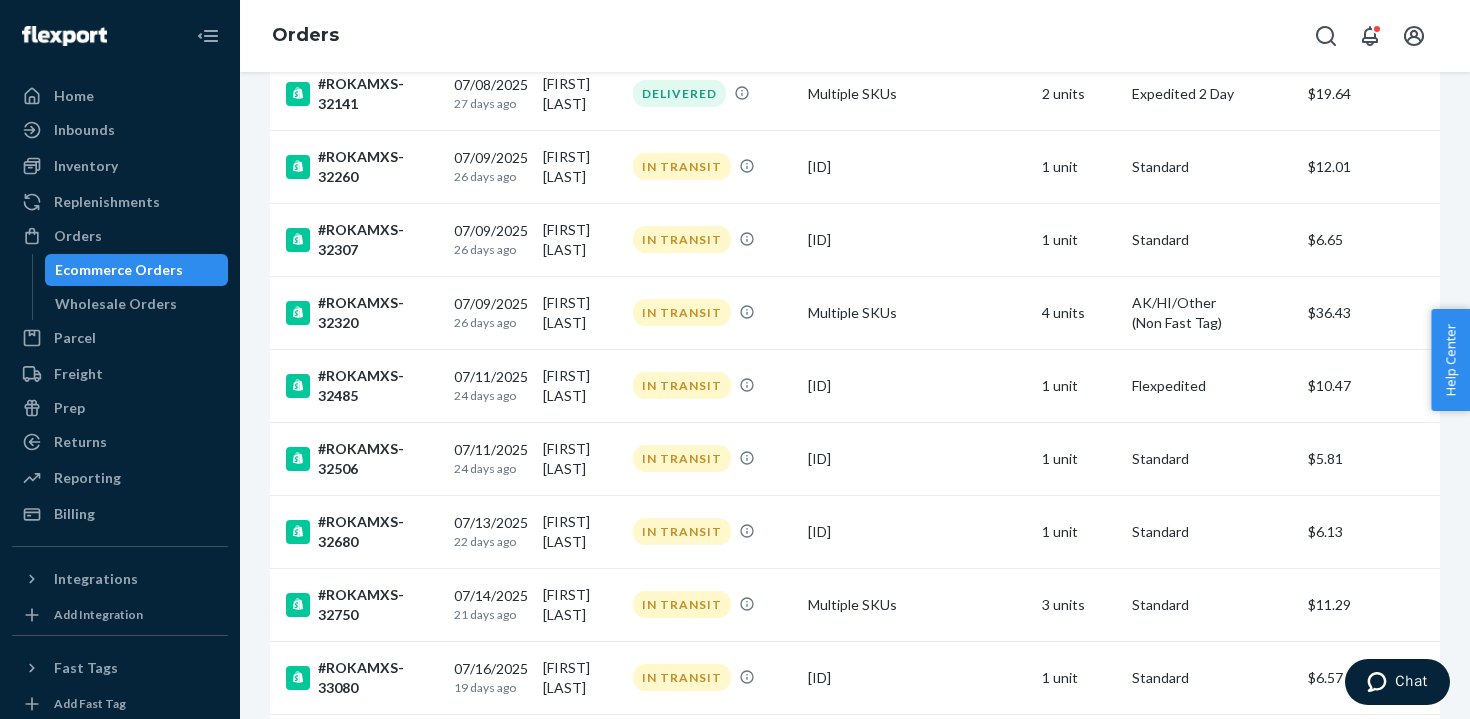 scroll, scrollTop: 624, scrollLeft: 0, axis: vertical 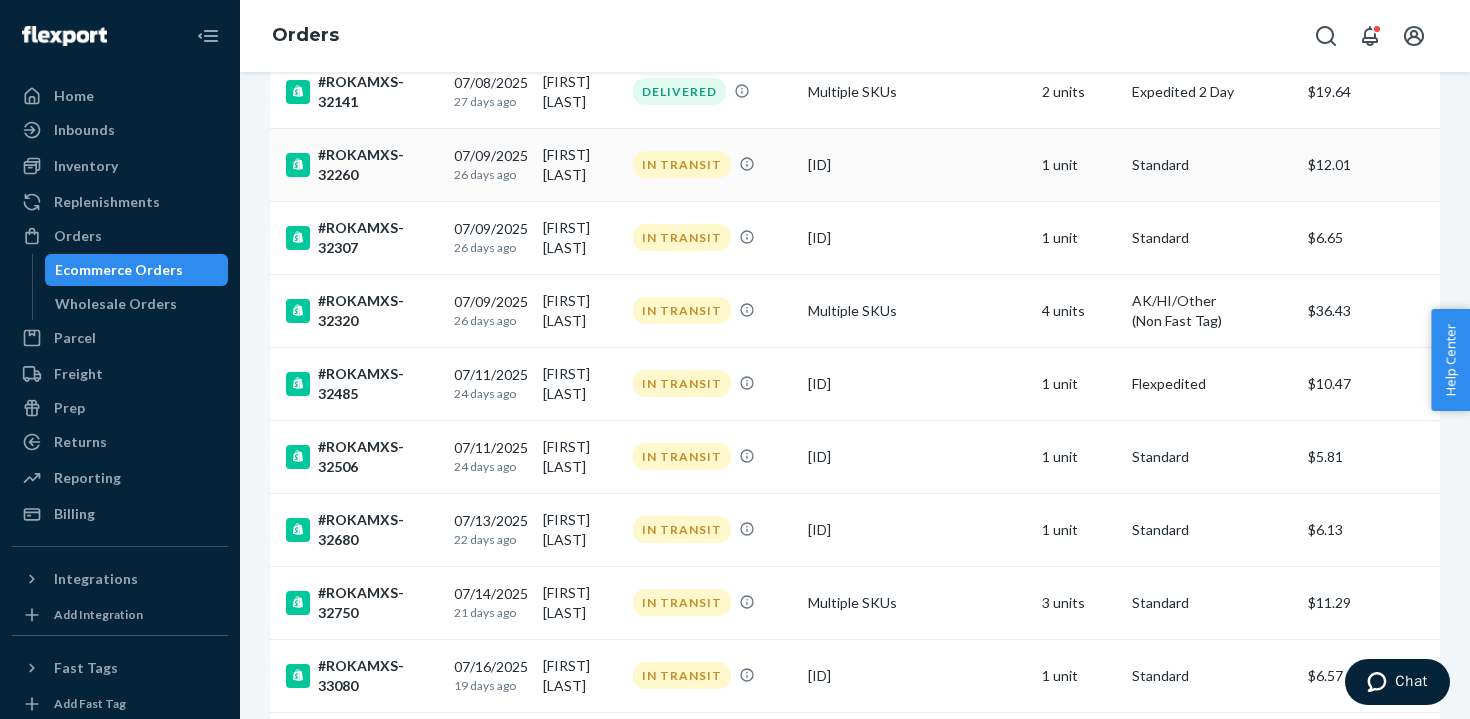 click on "[FIRST] [LAST]" at bounding box center [580, 164] 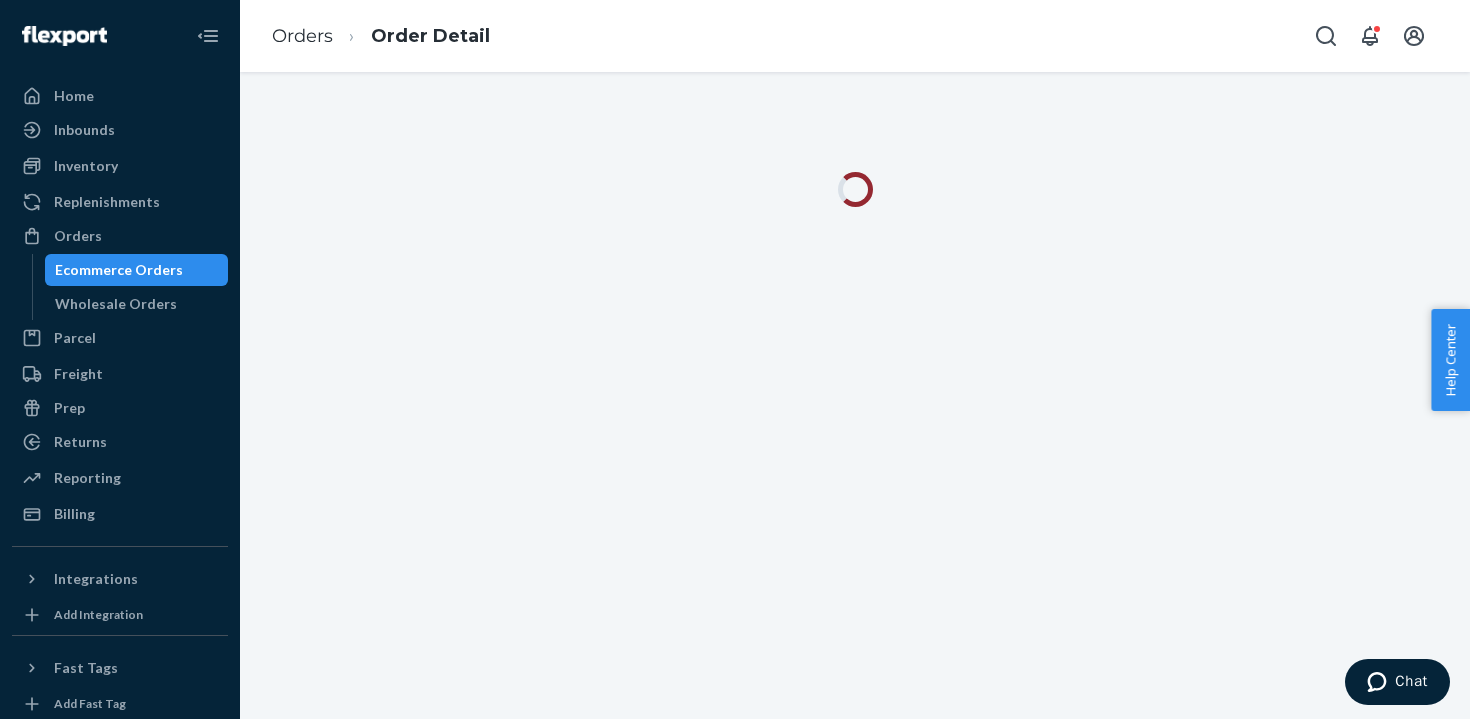 scroll, scrollTop: 0, scrollLeft: 0, axis: both 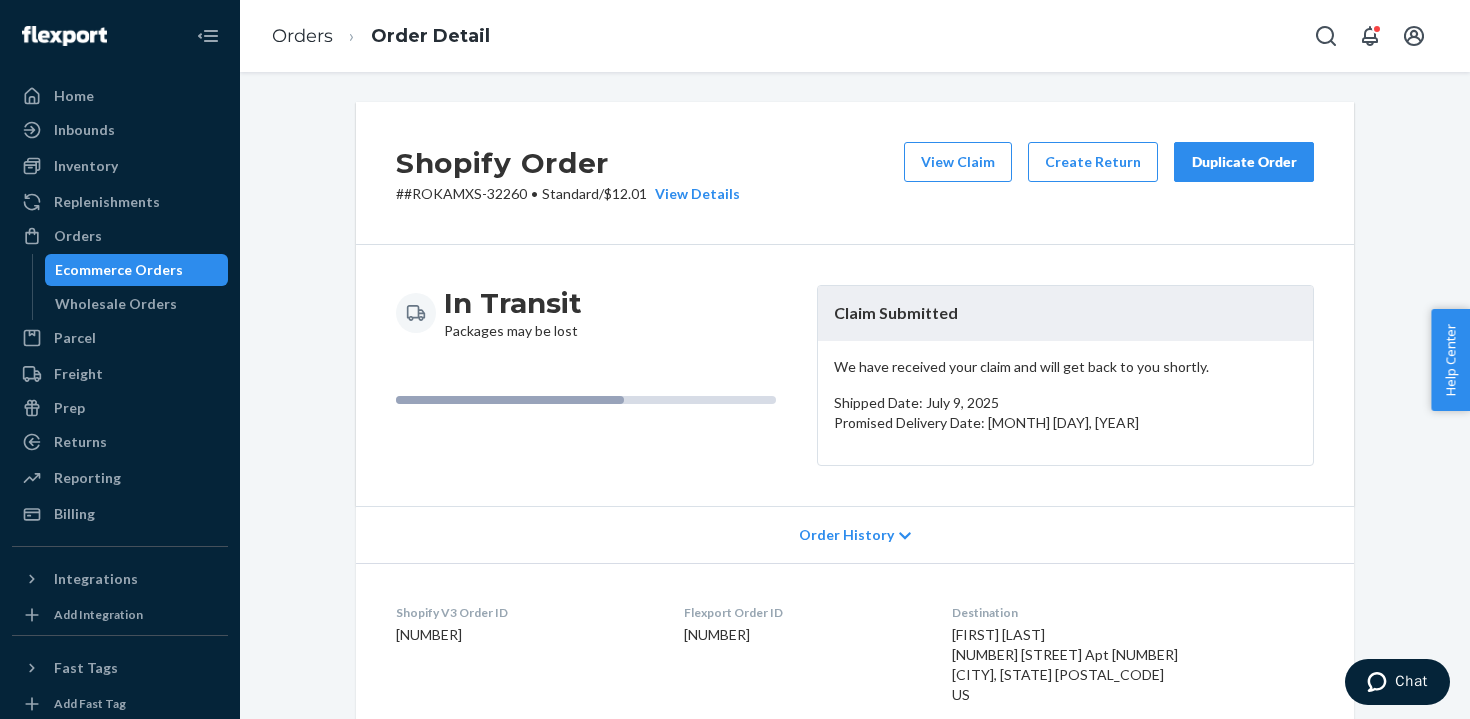 click on "# #ROKAMXS-32260 • Standard  /  $12.01 View Details" at bounding box center (568, 194) 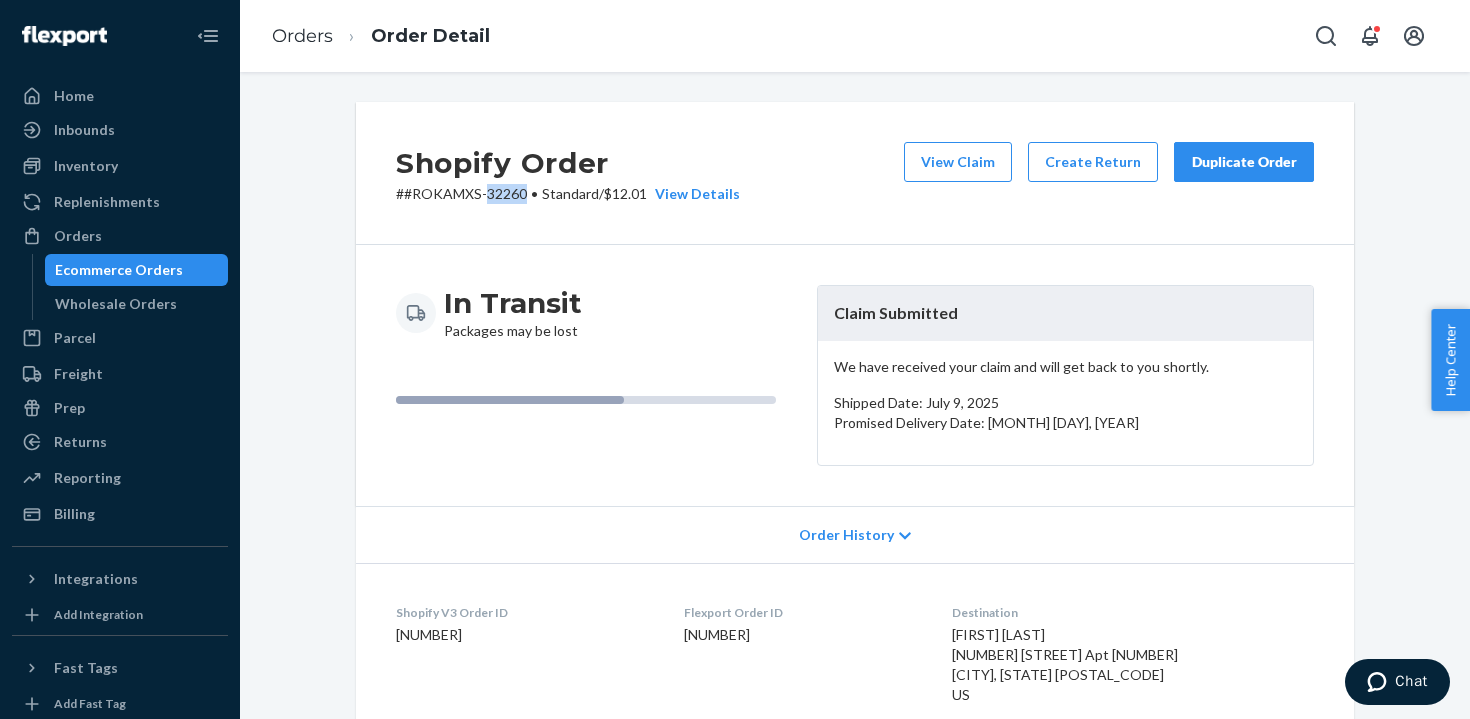 copy on "[NUMBER]" 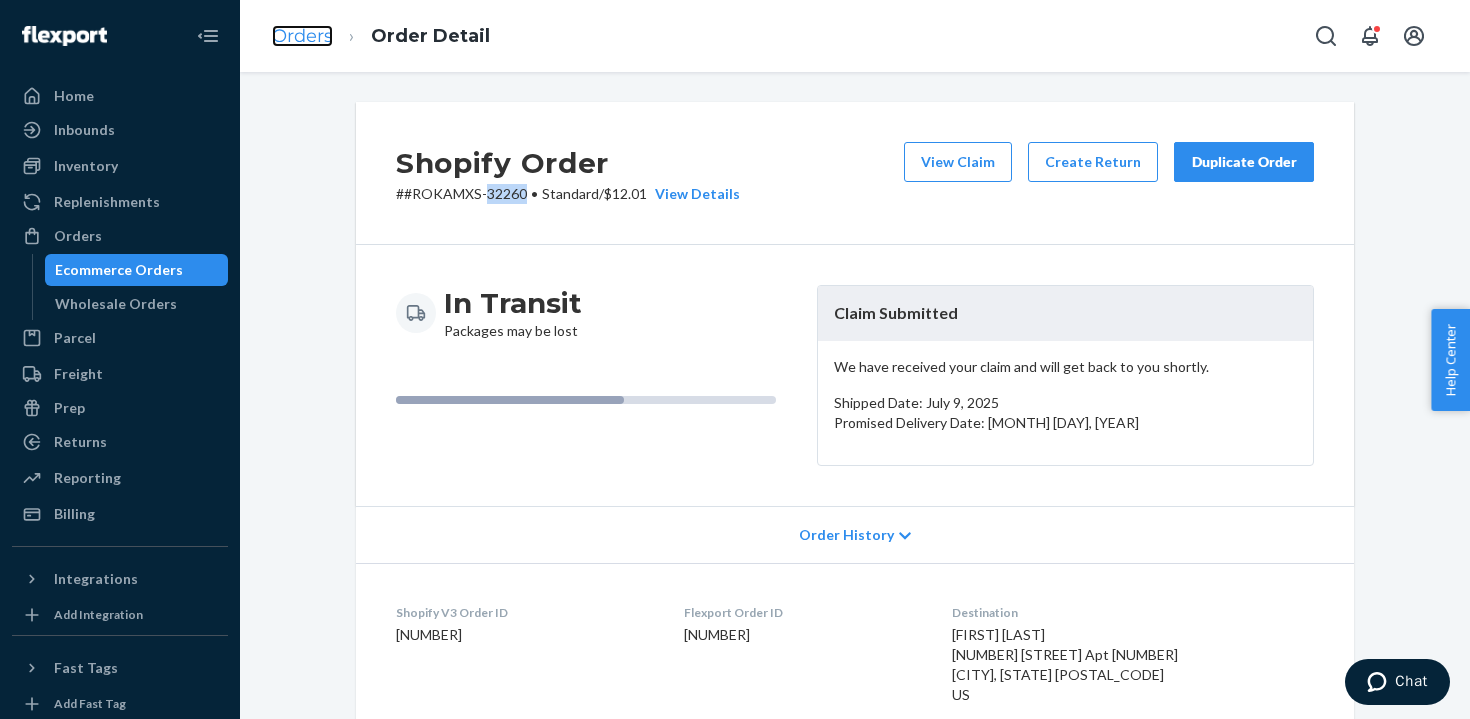 click on "Orders" at bounding box center [302, 36] 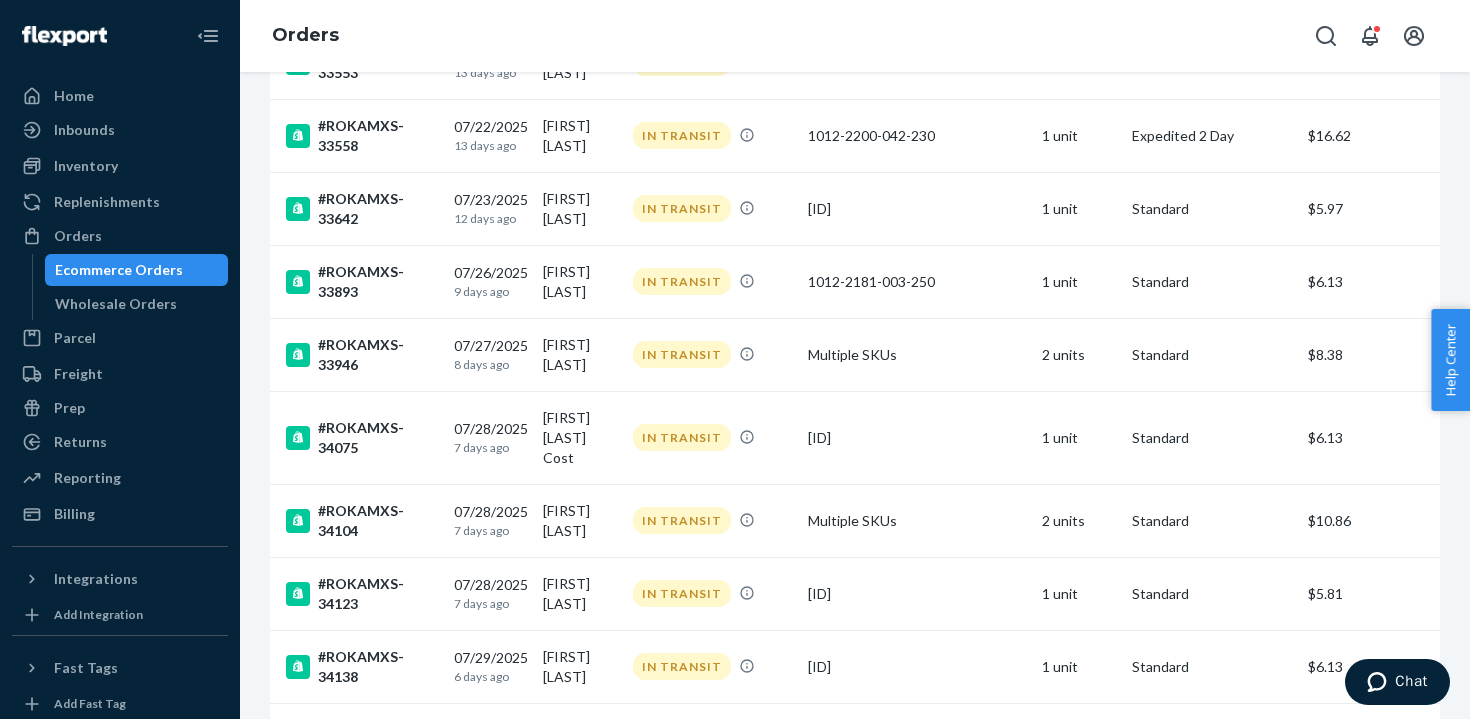 scroll, scrollTop: 1541, scrollLeft: 0, axis: vertical 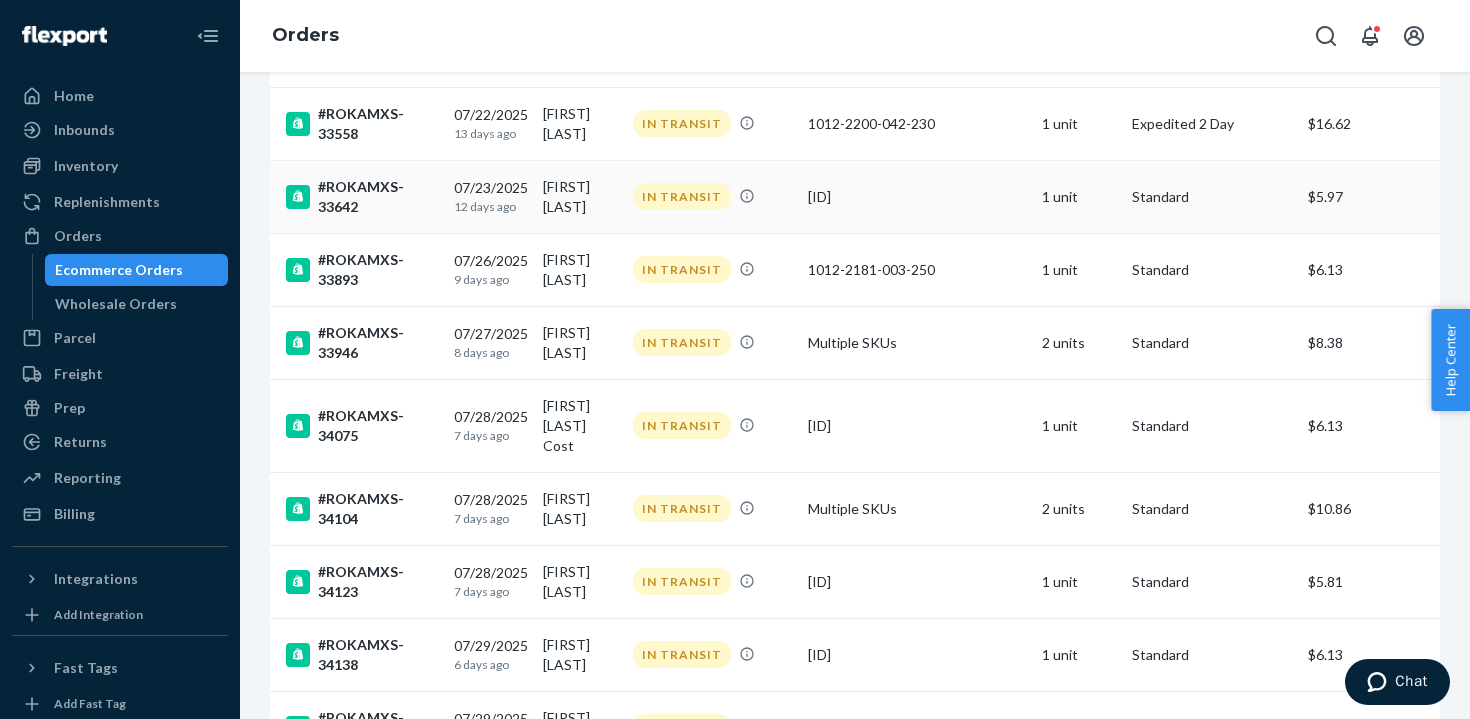 click on "[FIRST] [LAST]" at bounding box center (580, 196) 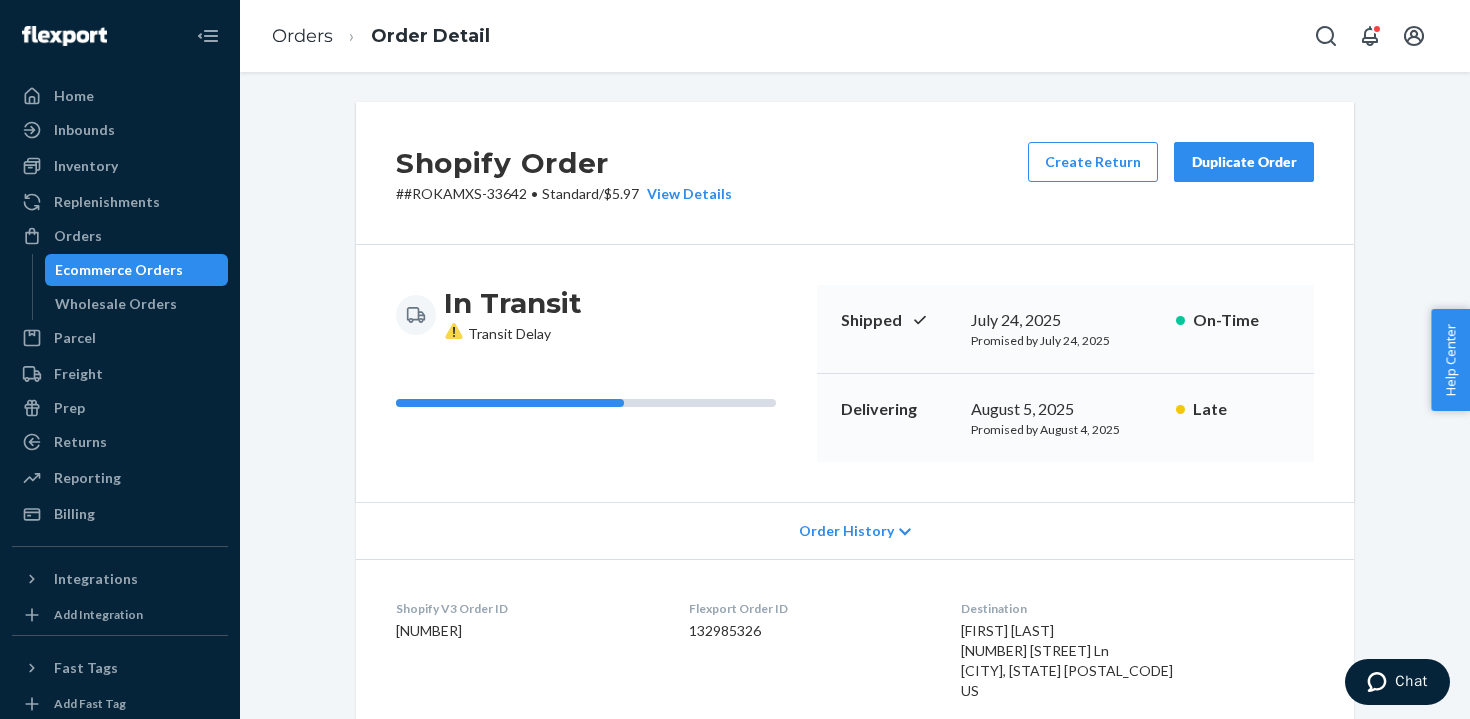 click on "# #ROKAMXS-33642 • Standard  /  $5.97 View Details" at bounding box center [564, 194] 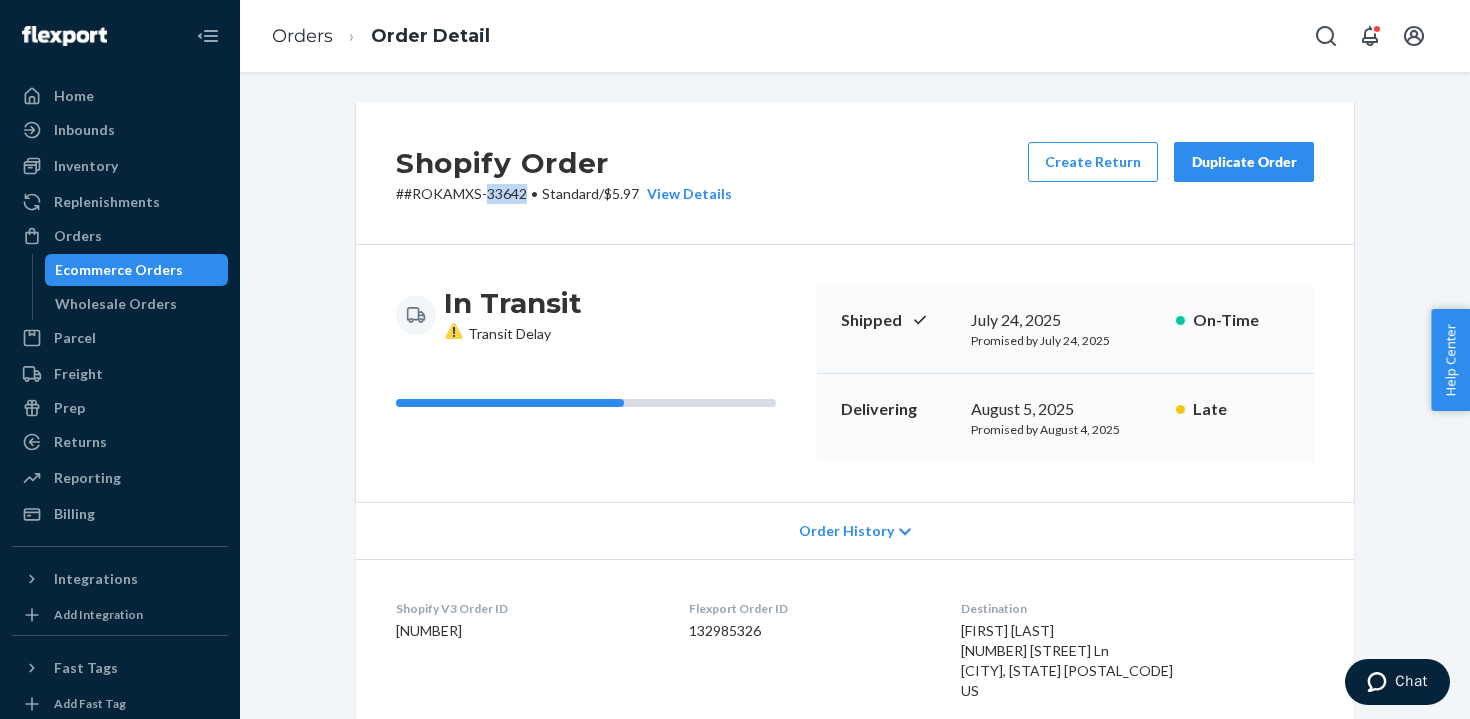 copy on "33642" 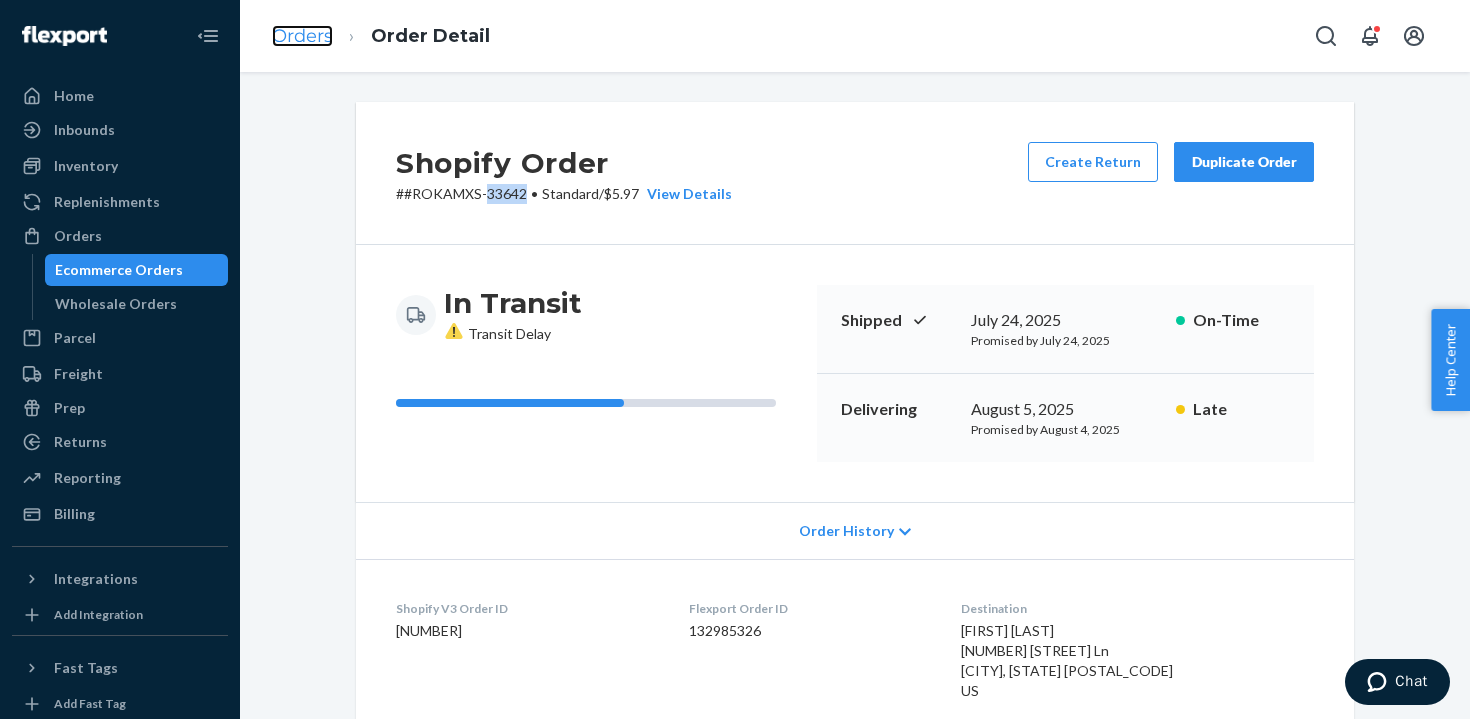 click on "Orders" at bounding box center [302, 36] 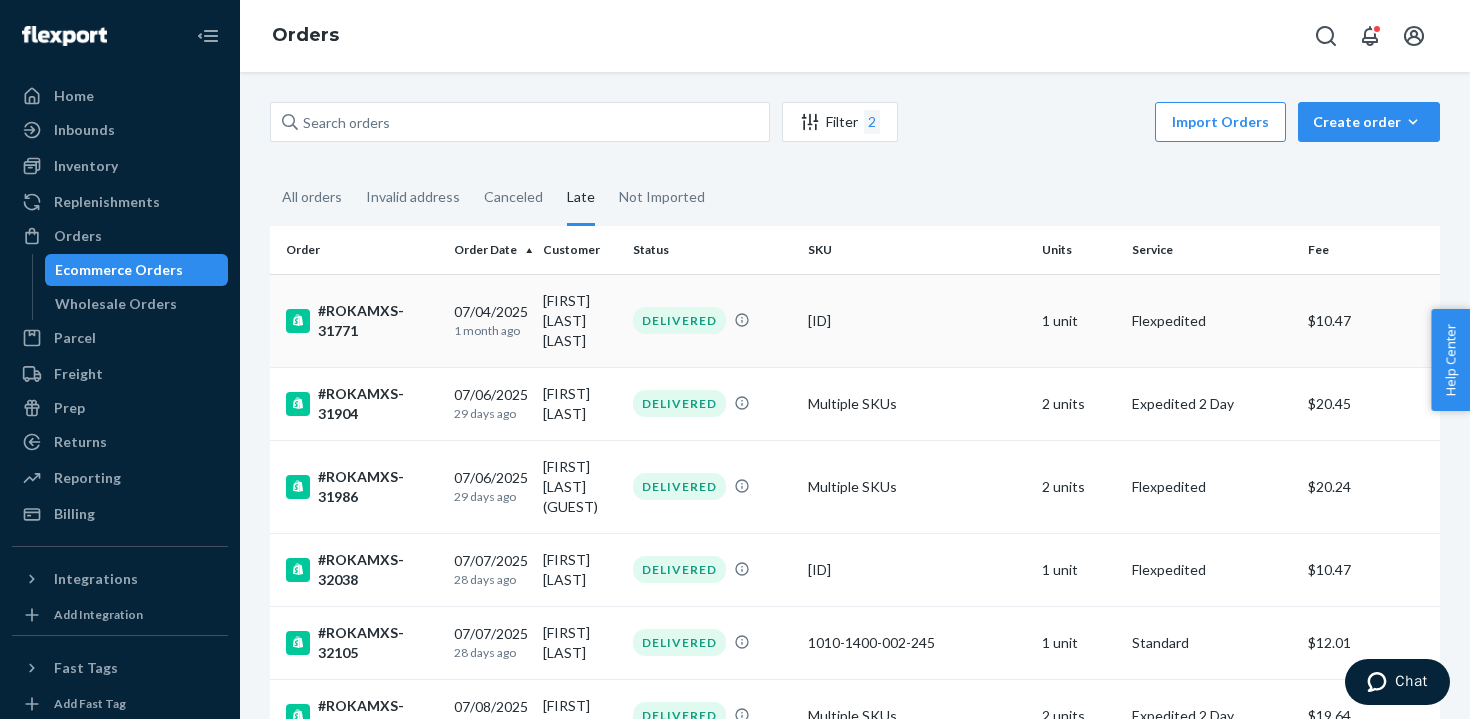 scroll, scrollTop: 1332, scrollLeft: 0, axis: vertical 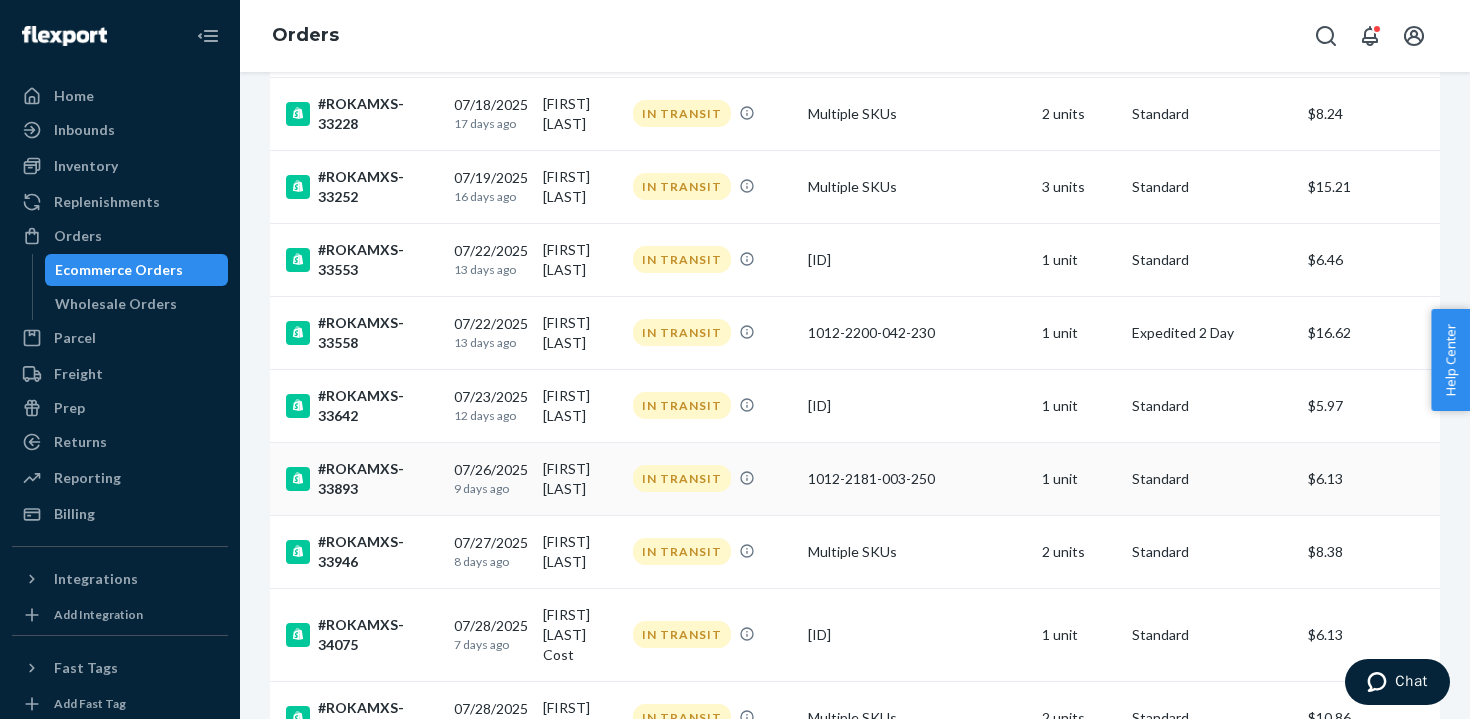 click on "[FIRST] [LAST]" at bounding box center (580, 478) 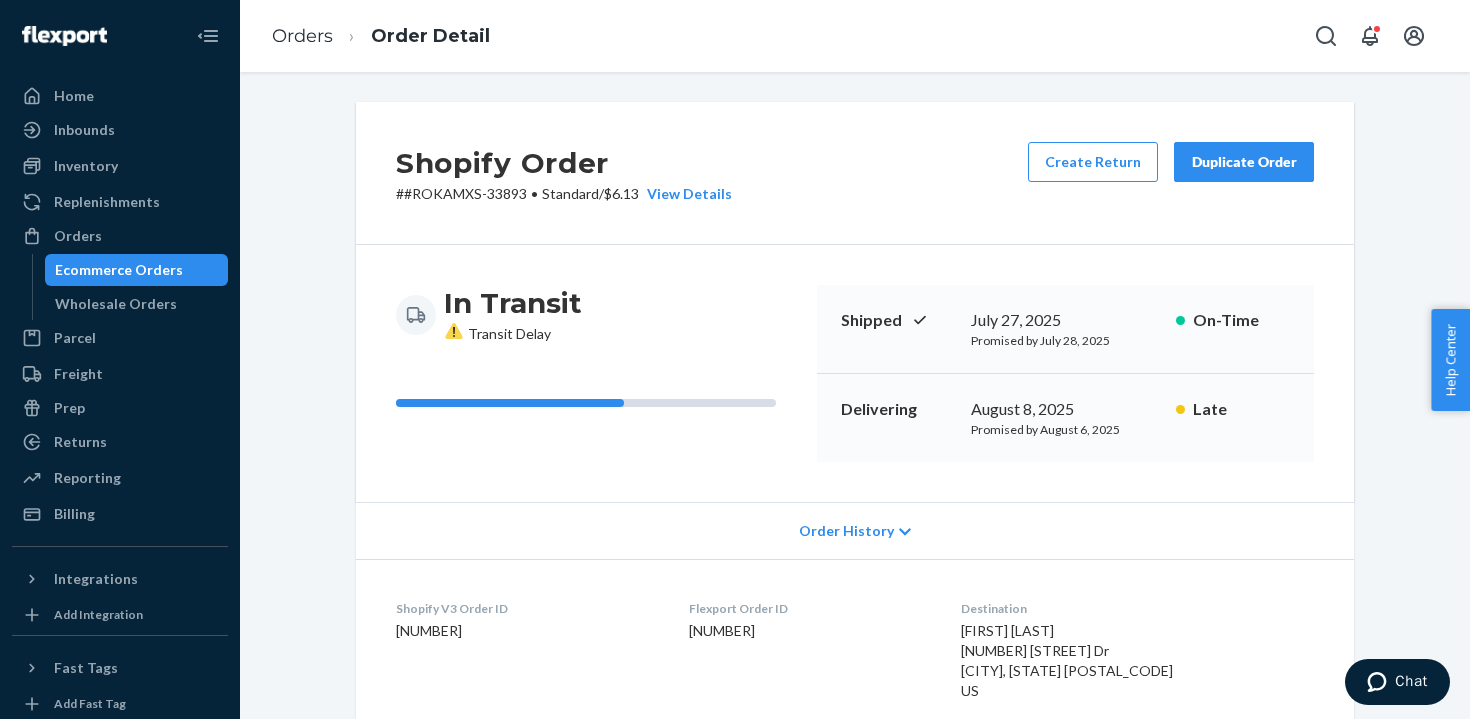 click on "# #ROKAMXS-33893 • Standard  /  $6.13 View Details" at bounding box center (564, 194) 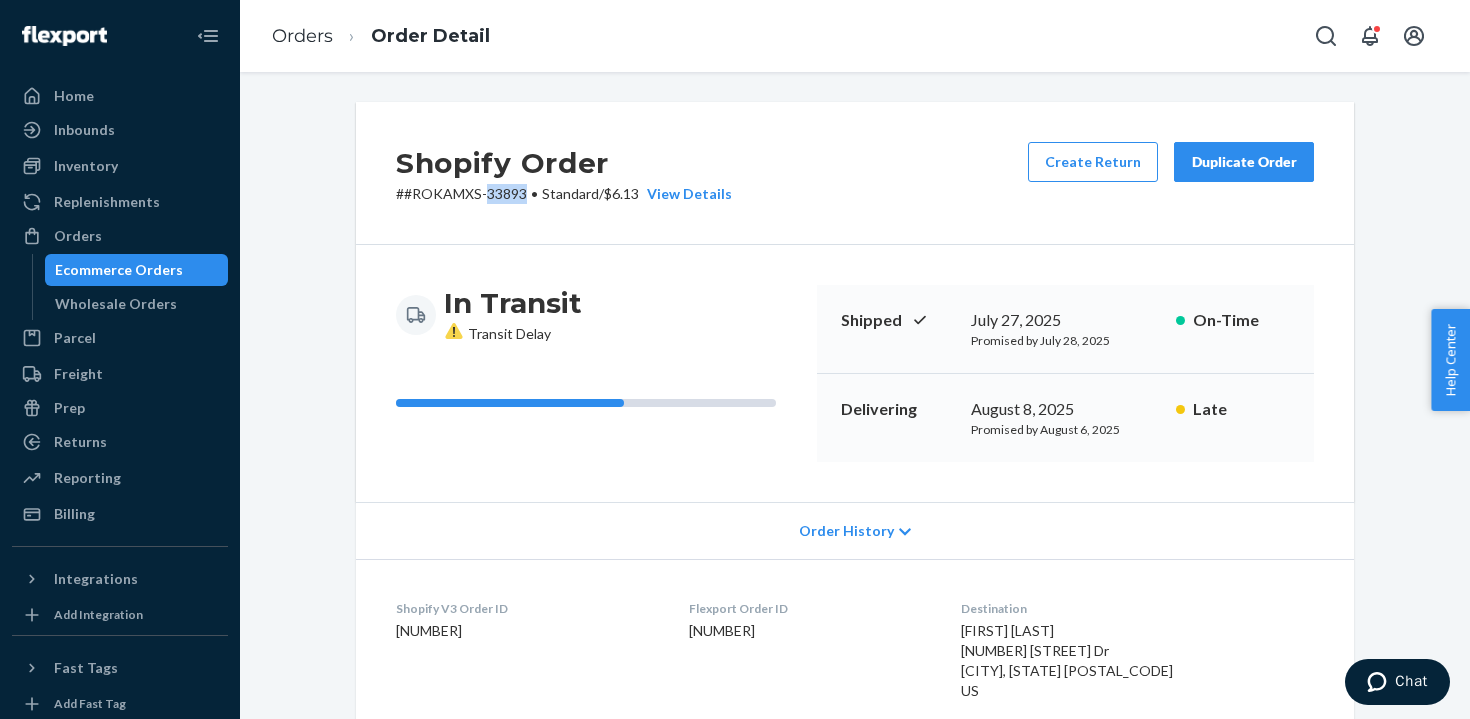 copy on "33893" 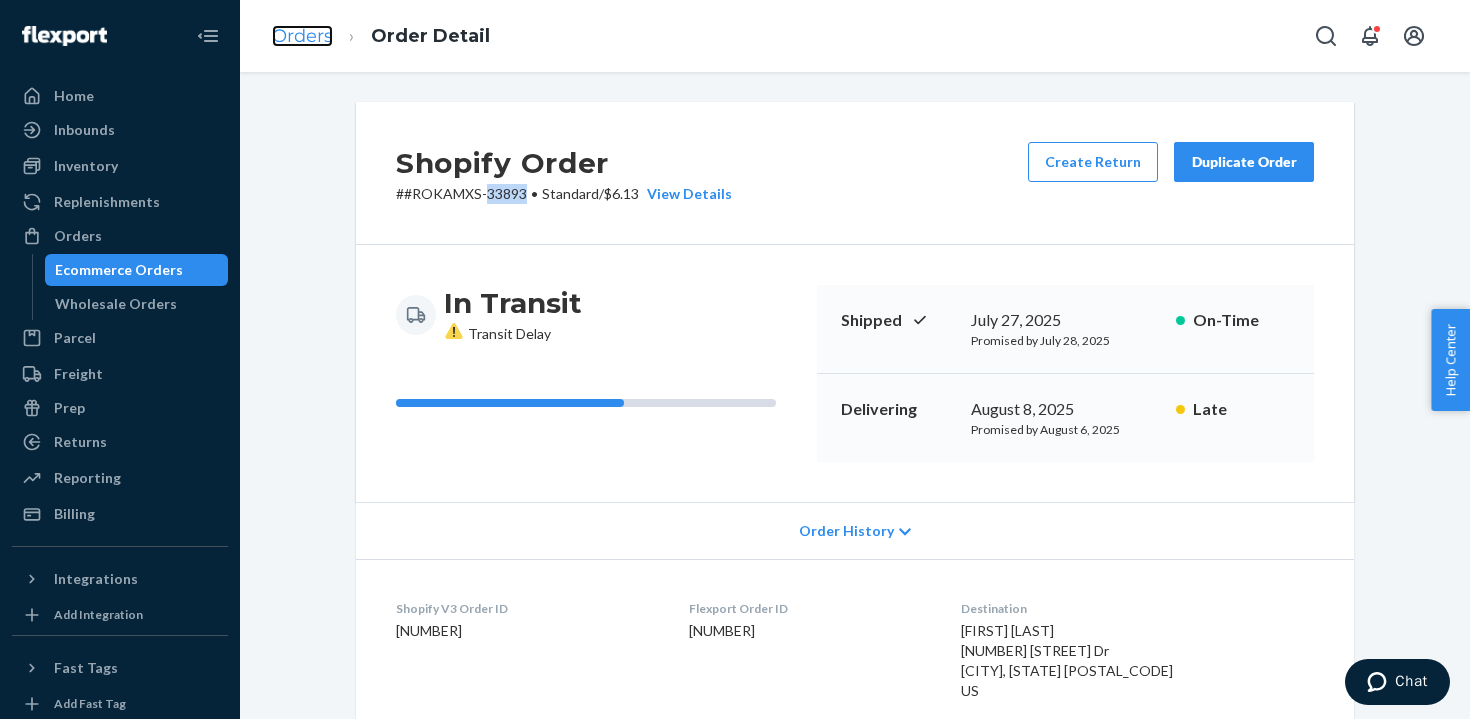 click on "Orders" at bounding box center [302, 36] 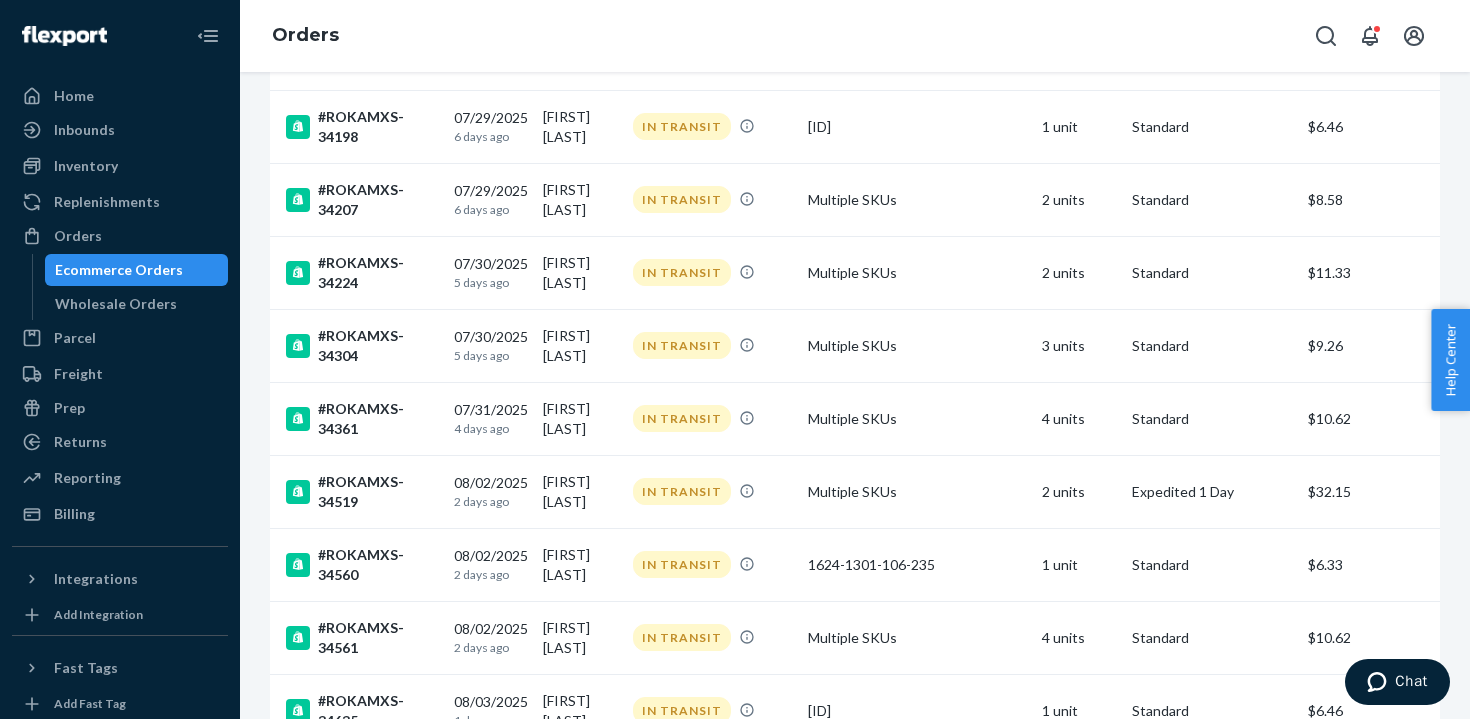 scroll, scrollTop: 2311, scrollLeft: 0, axis: vertical 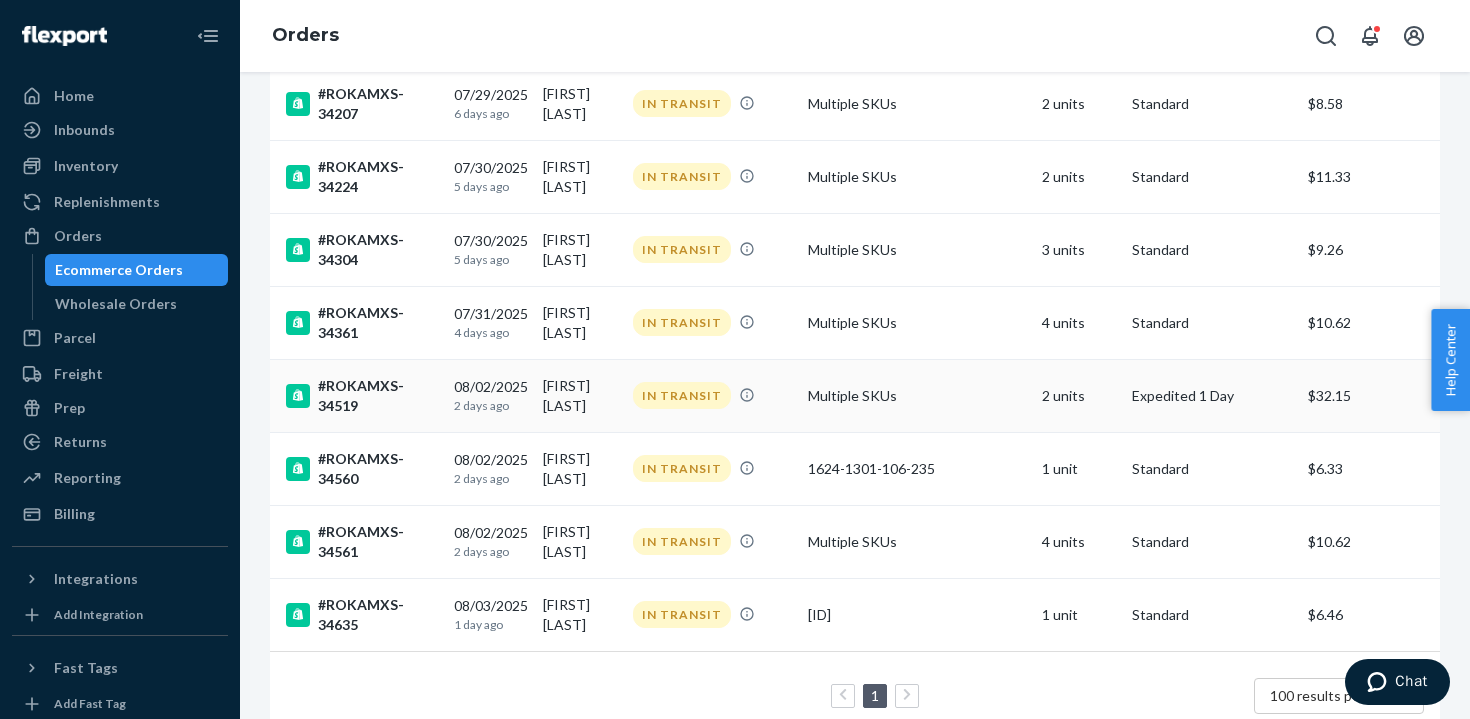 click on "[FIRST] [LAST]" at bounding box center (580, 395) 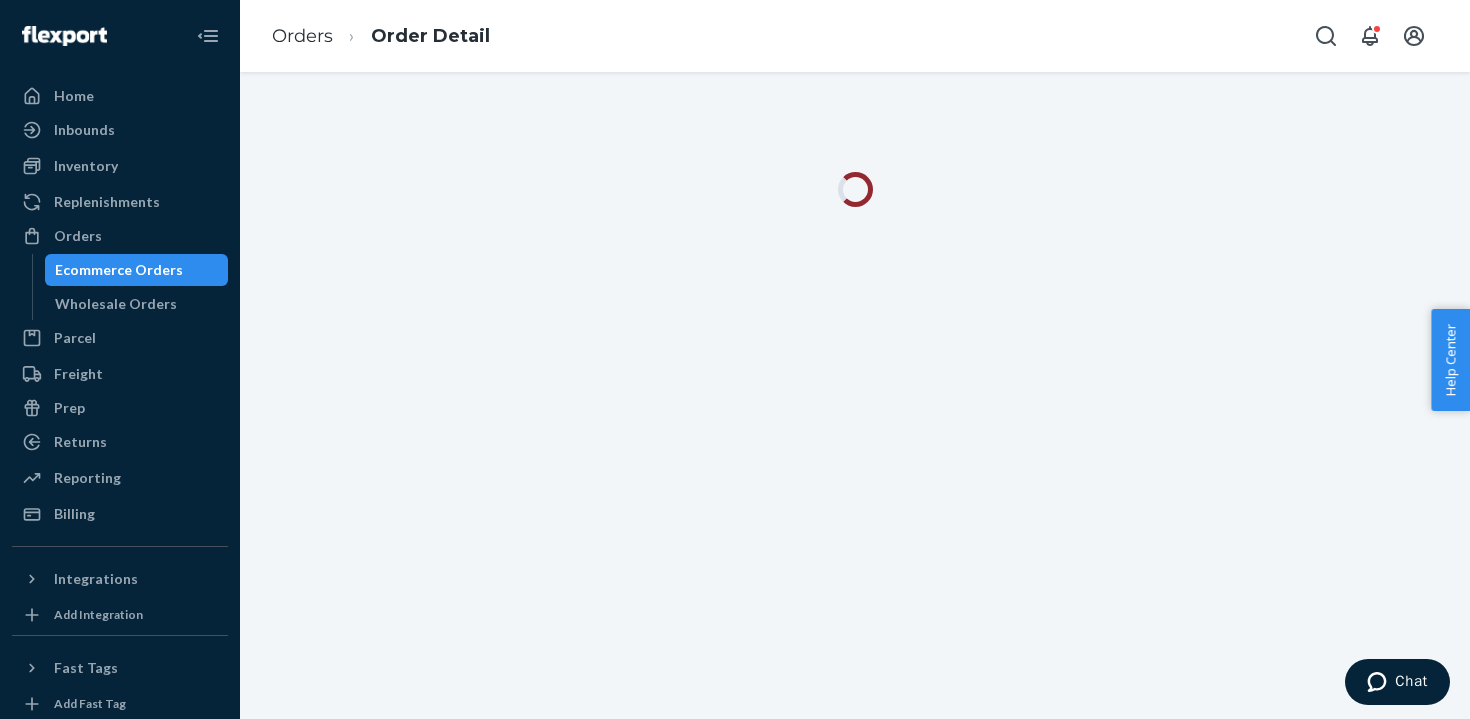 scroll, scrollTop: 0, scrollLeft: 0, axis: both 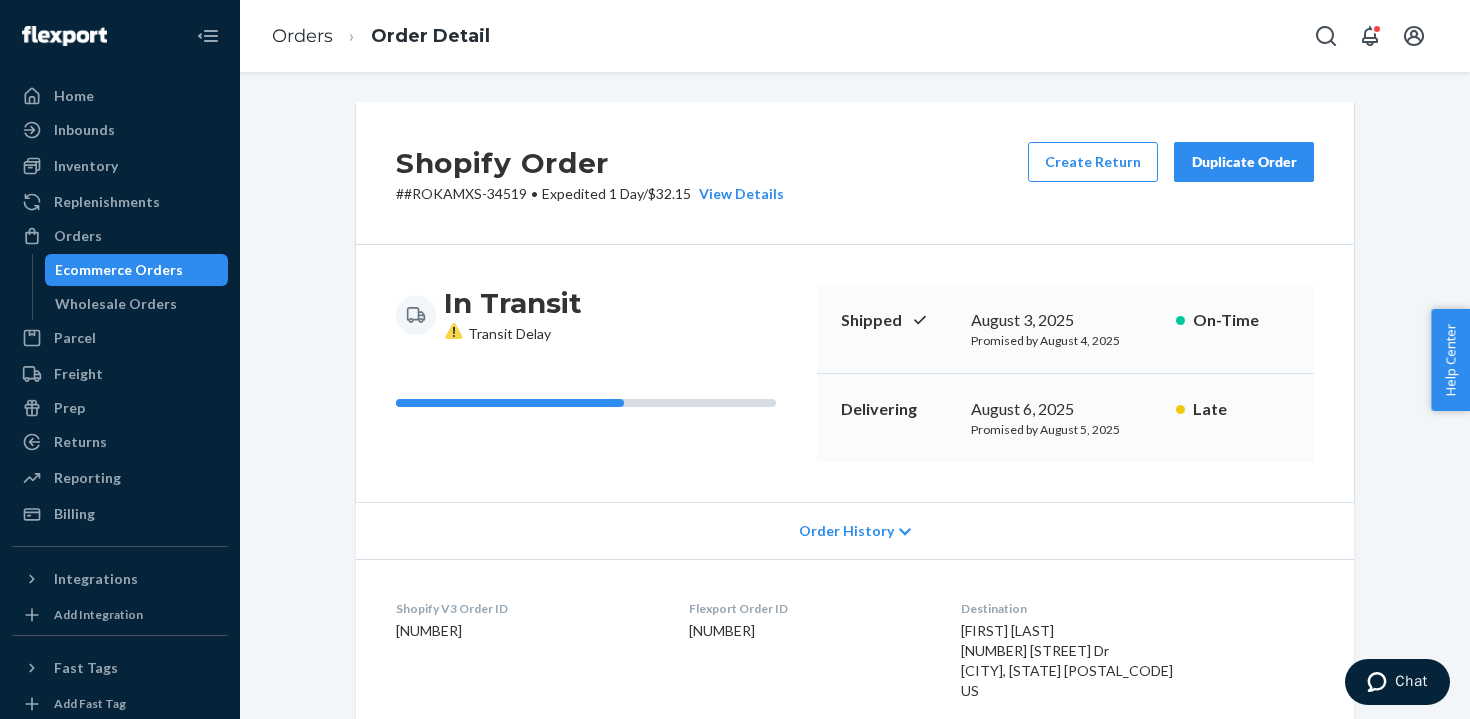click on "# #ROKAMXS-34519 • Expedited 1 Day  /  $32.15 View Details" at bounding box center (590, 194) 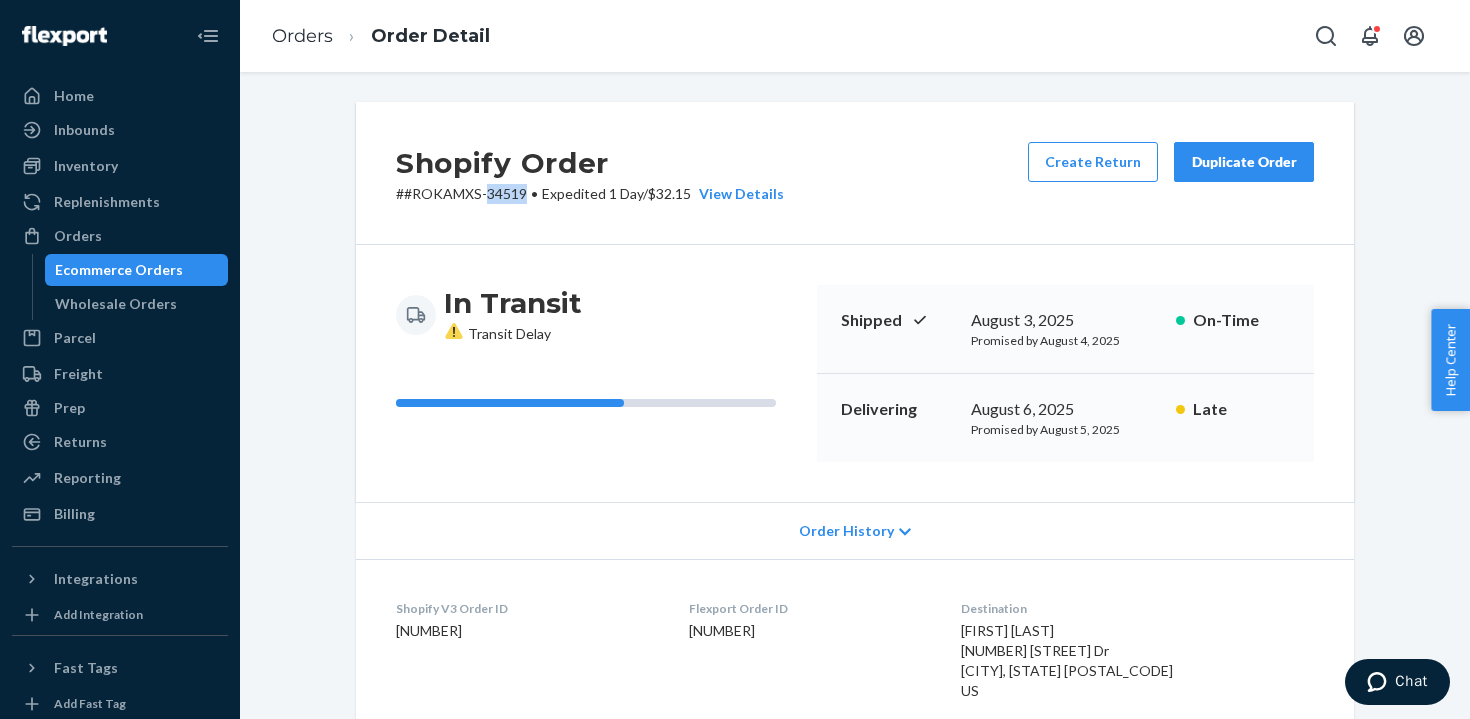 copy on "[NUMBER]" 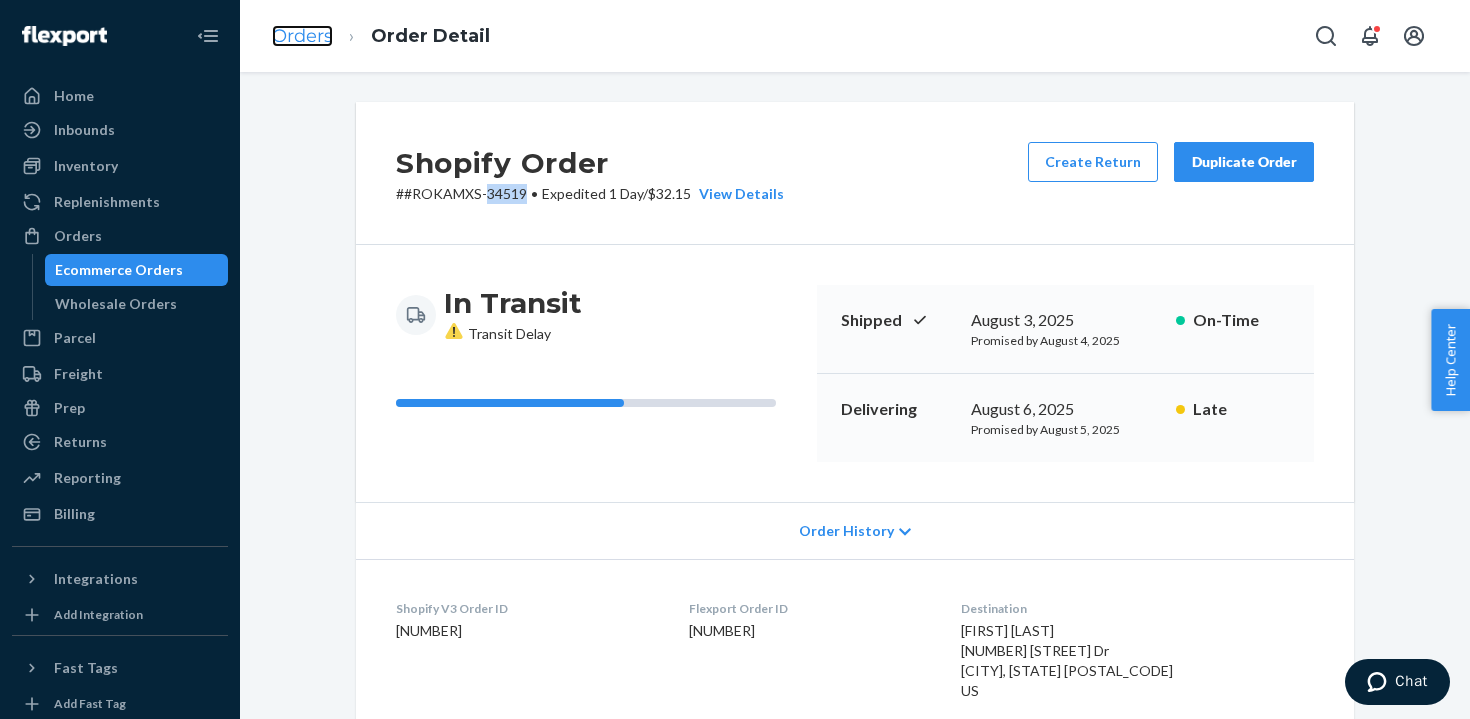 click on "Orders" at bounding box center [302, 36] 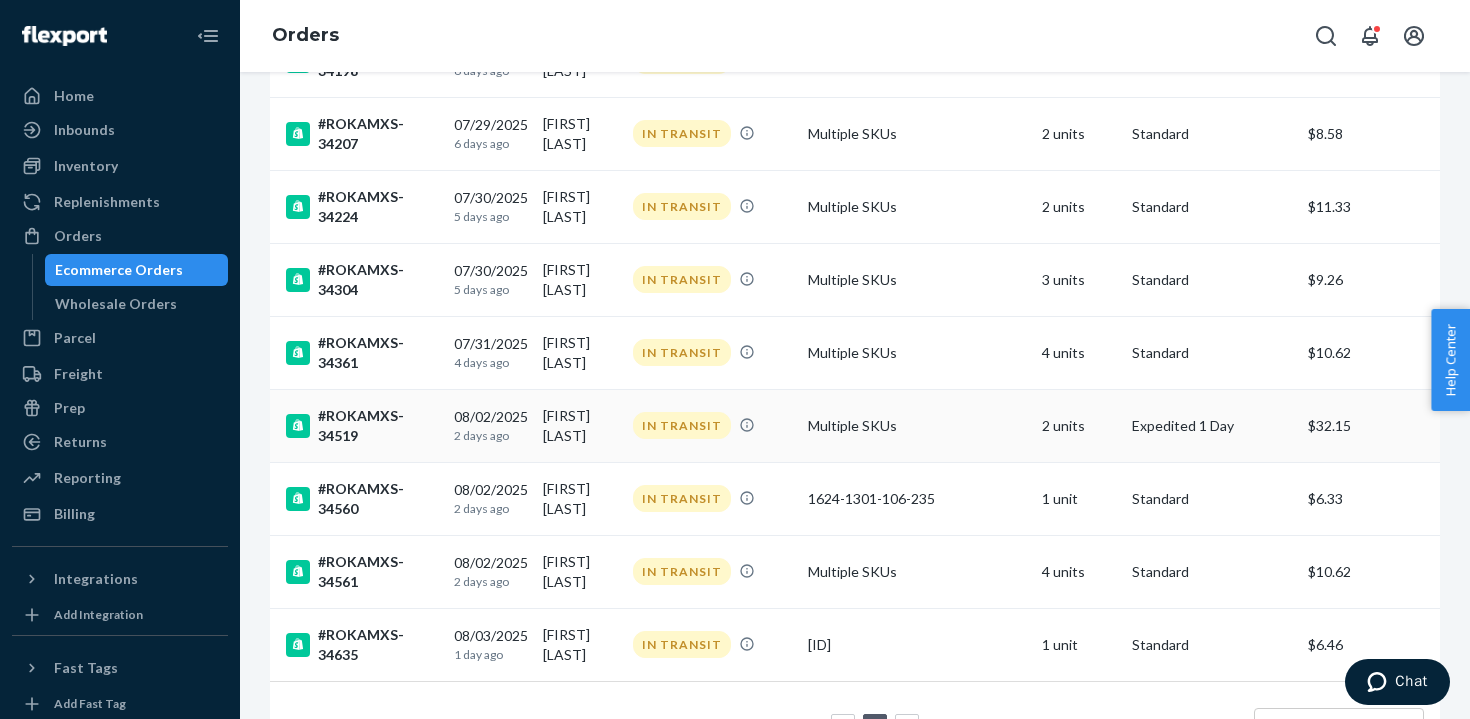 scroll, scrollTop: 2311, scrollLeft: 0, axis: vertical 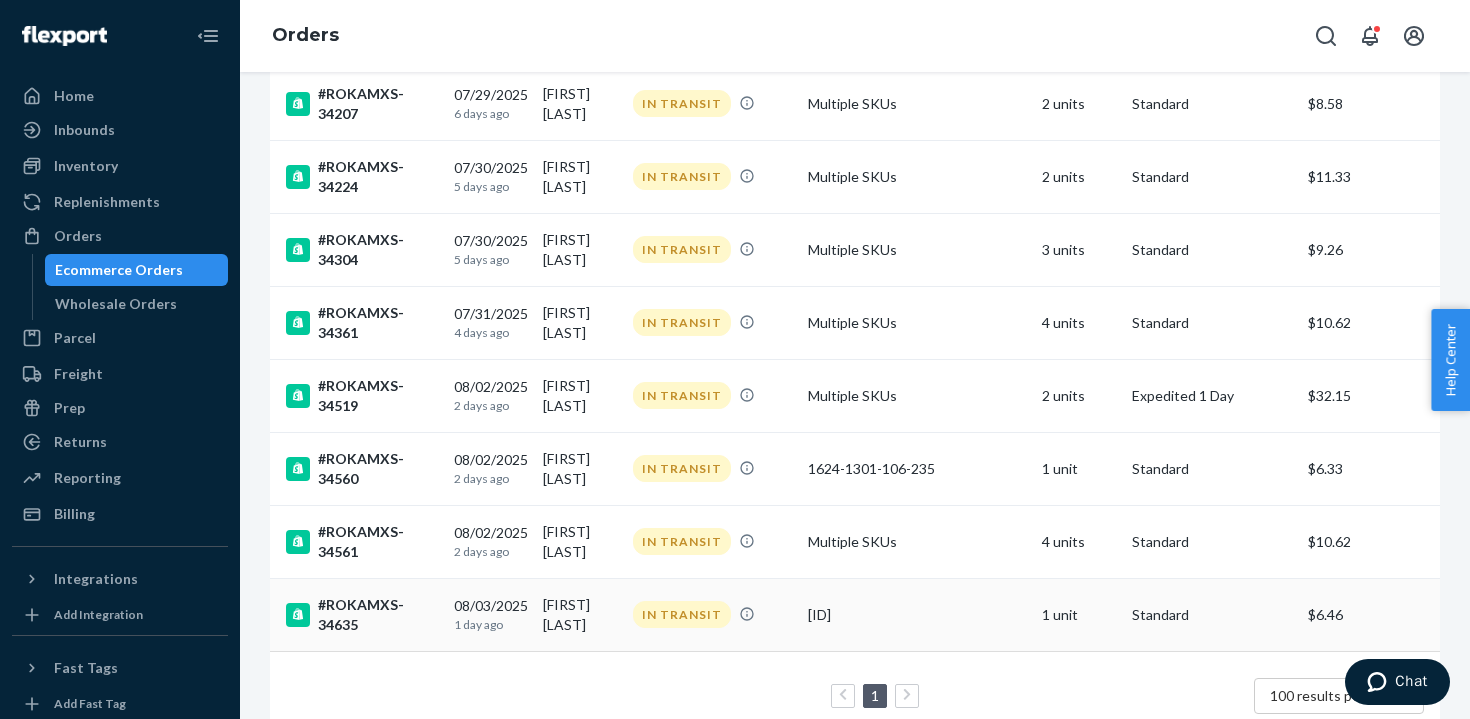 click on "[FIRST] [LAST]" at bounding box center [580, 614] 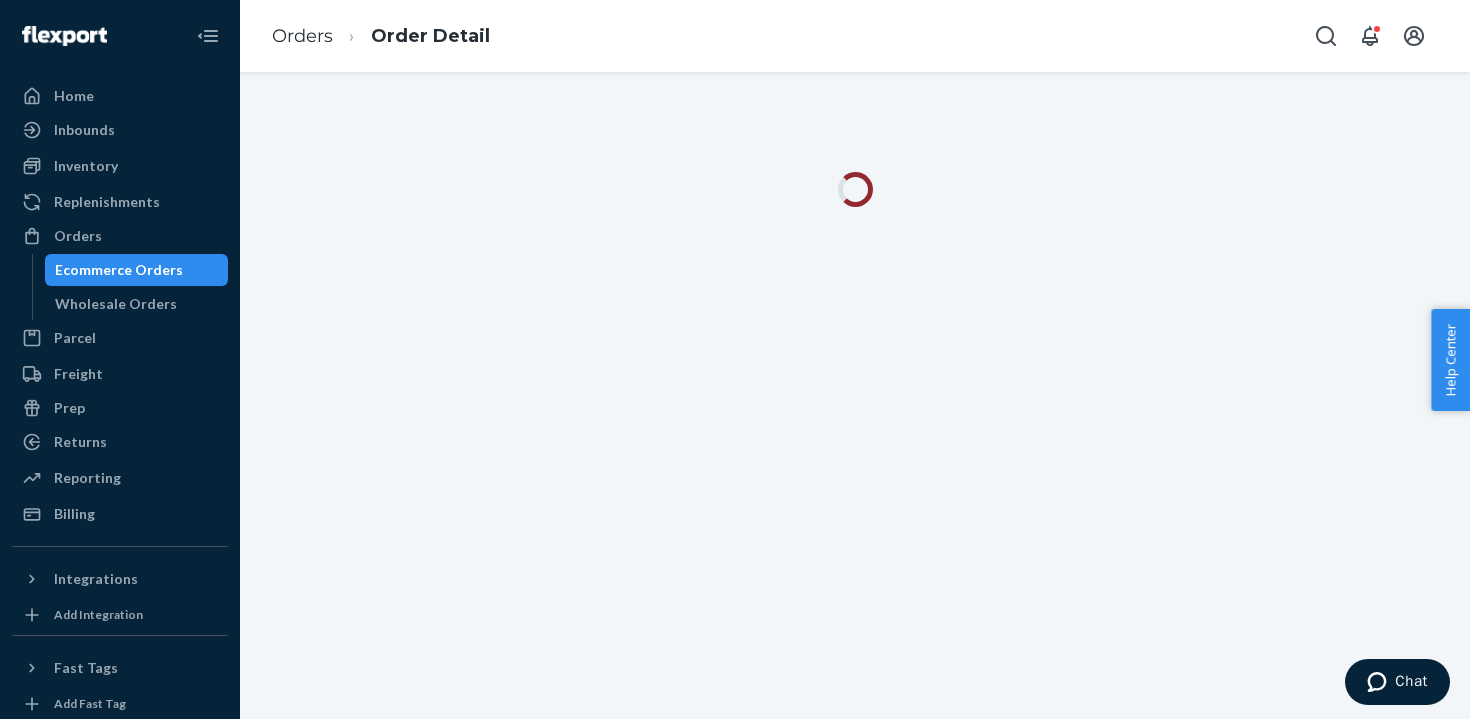 scroll, scrollTop: 0, scrollLeft: 0, axis: both 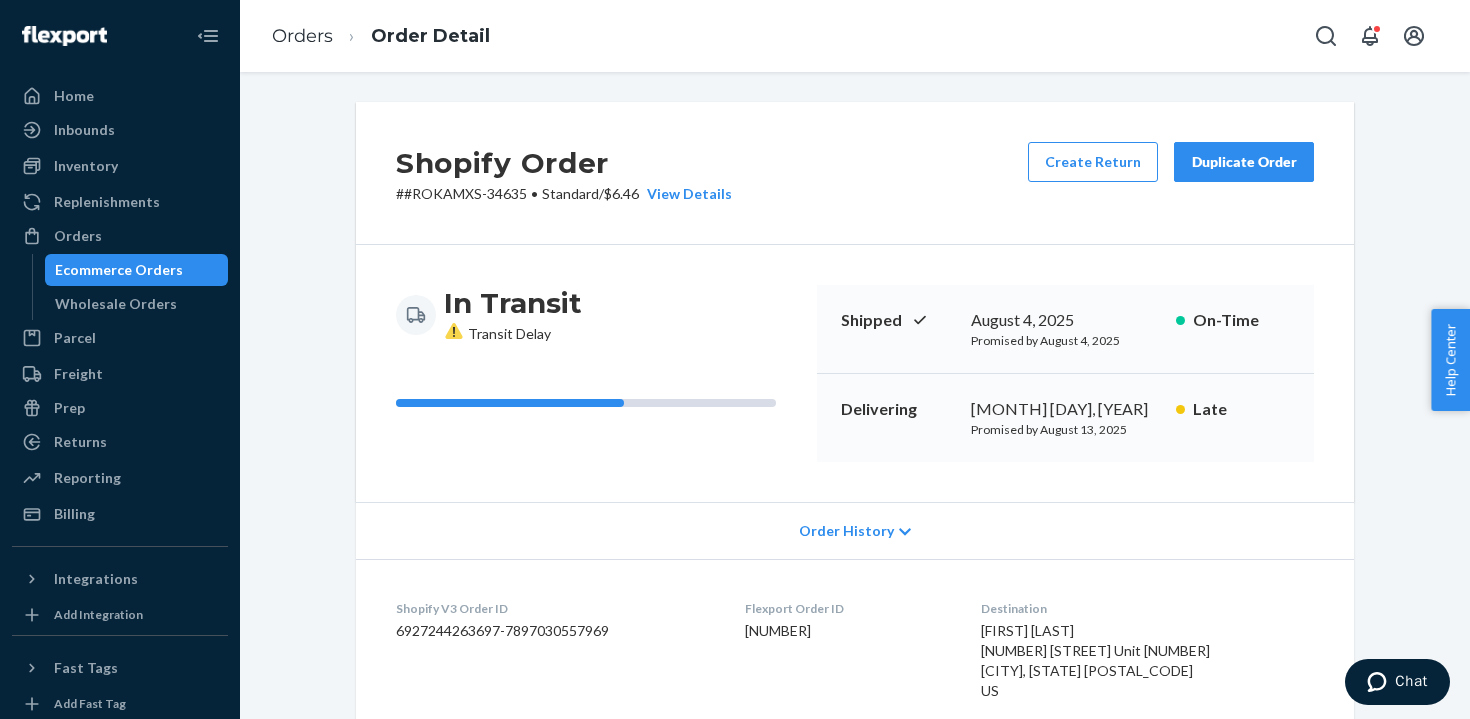 click on "[FIRST] [LAST]
[NUMBER] [STREET] Unit [NUMBER]
[CITY], [STATE] [POSTAL_CODE]
US" at bounding box center (1095, 660) 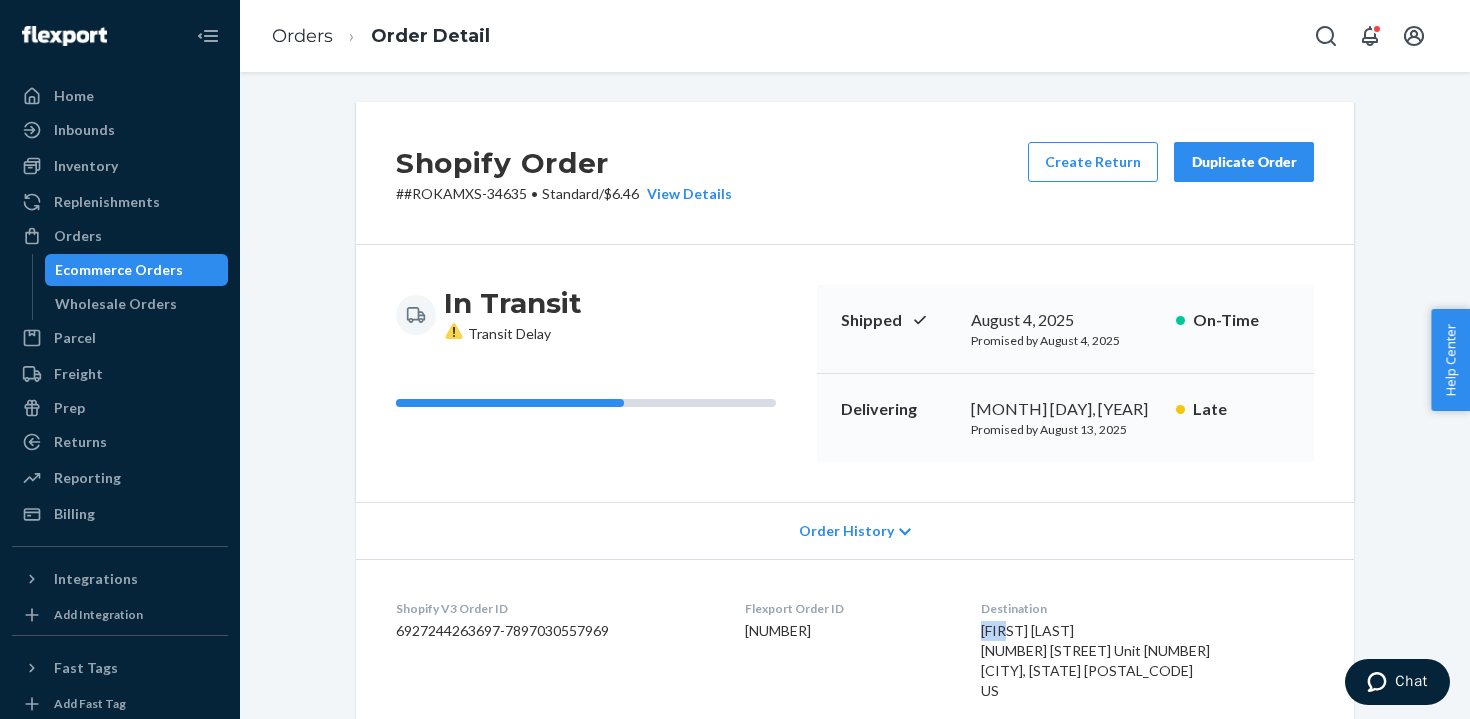 click on "[FIRST] [LAST]
[NUMBER] [STREET] Unit [NUMBER]
[CITY], [STATE] [POSTAL_CODE]
US" at bounding box center (1095, 660) 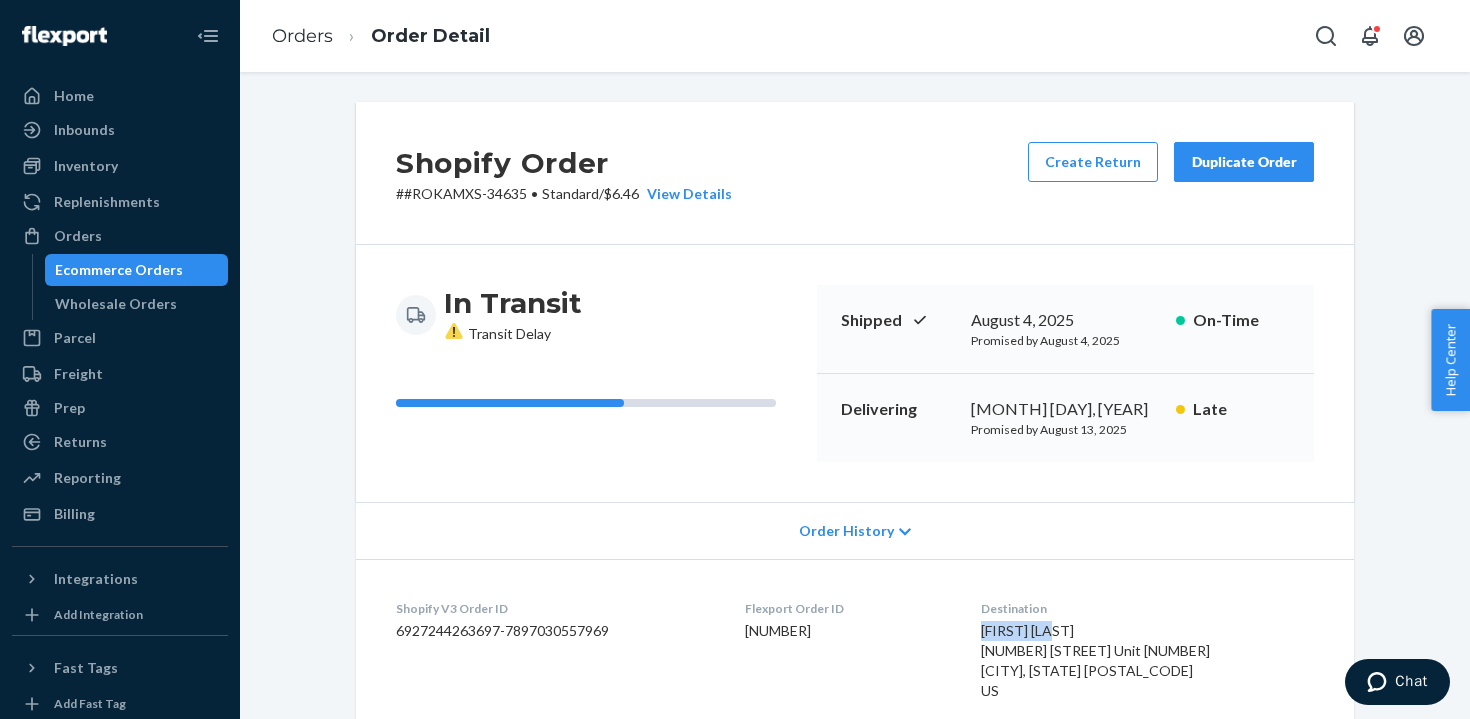 copy on "[FIRST] [LAST]" 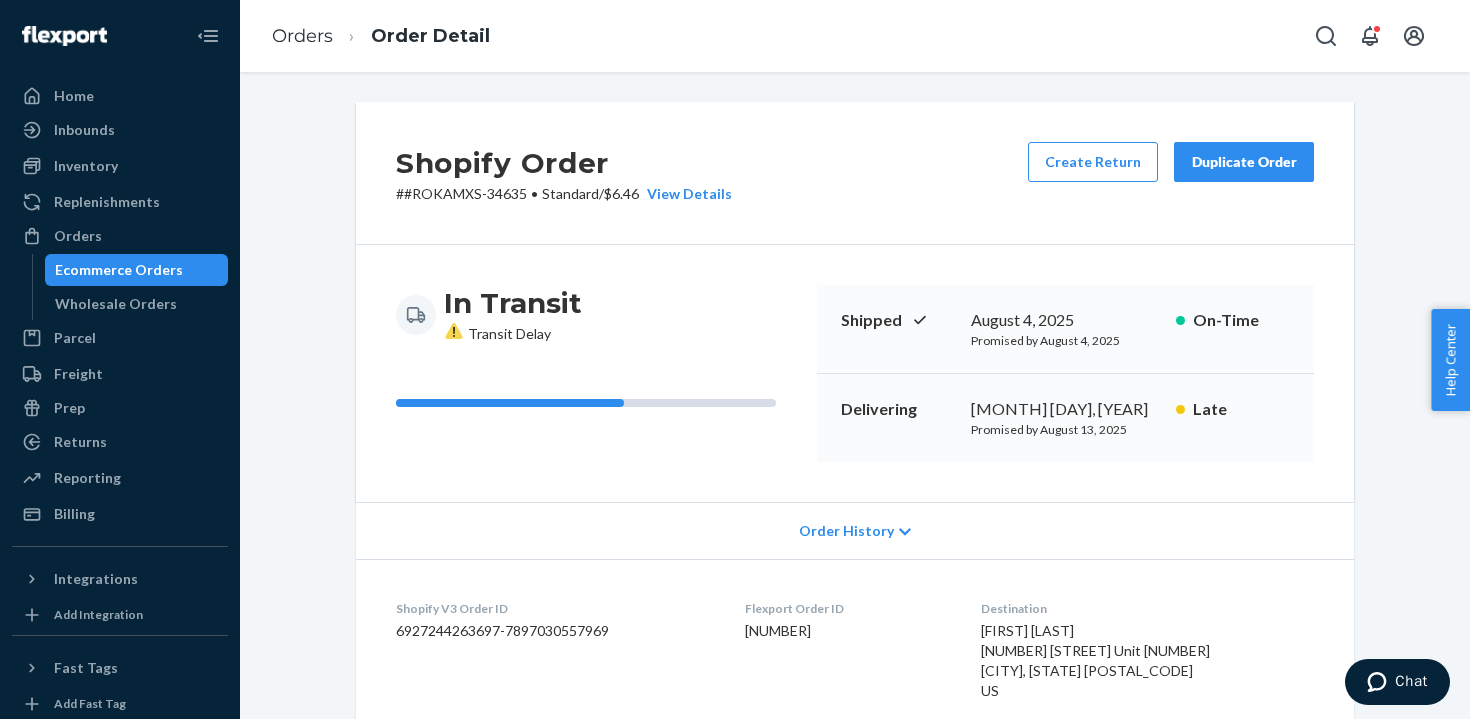 click on "# #ROKAMXS-34635 • Standard  /  $6.46 View Details" at bounding box center [564, 194] 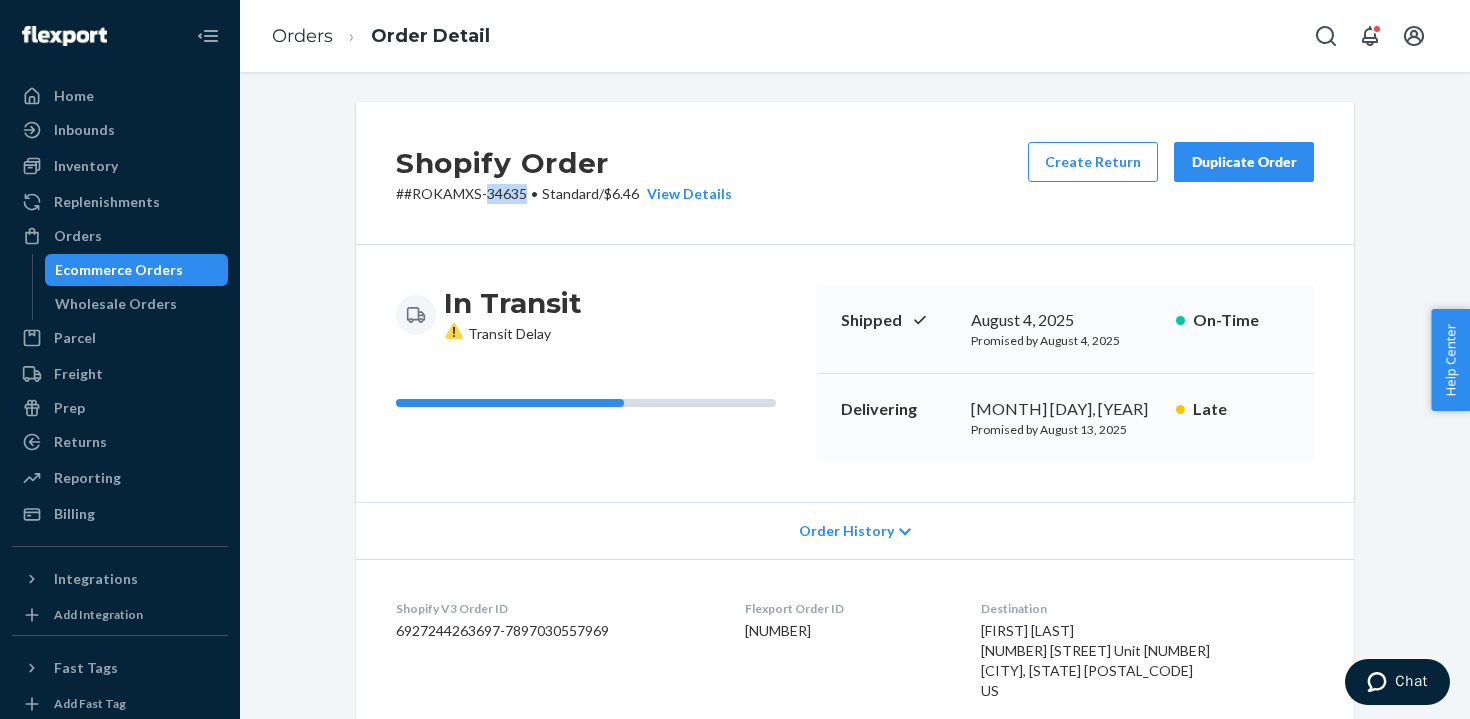 copy on "[NUMBER]" 